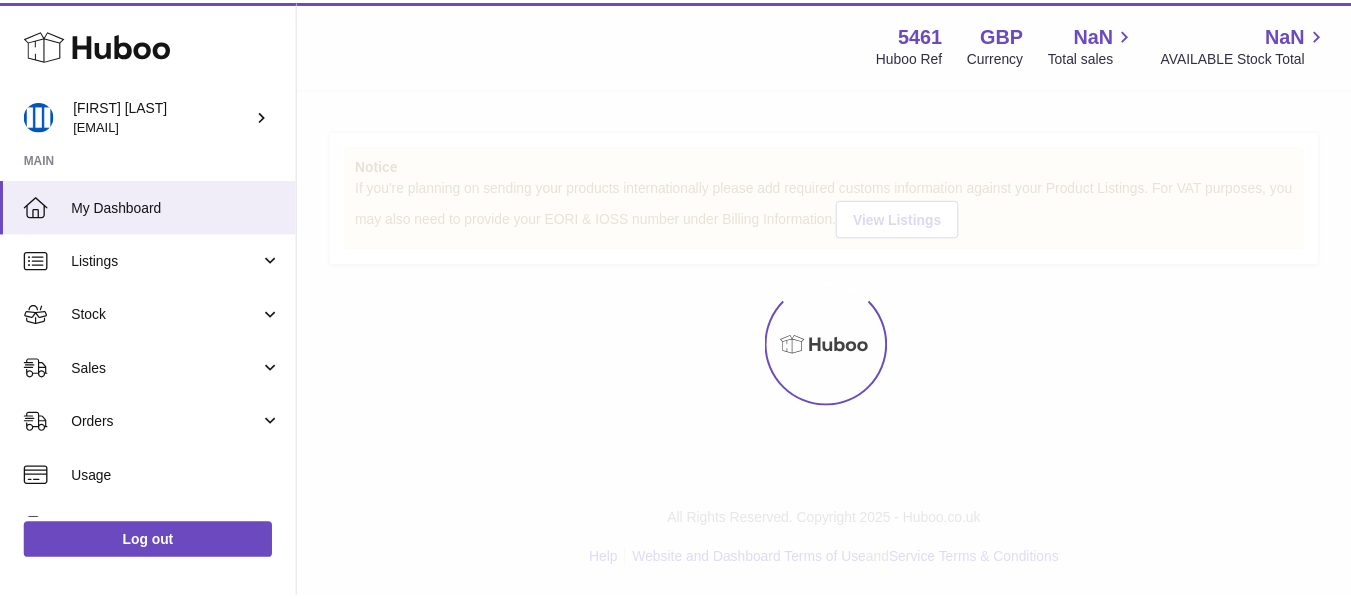 scroll, scrollTop: 0, scrollLeft: 0, axis: both 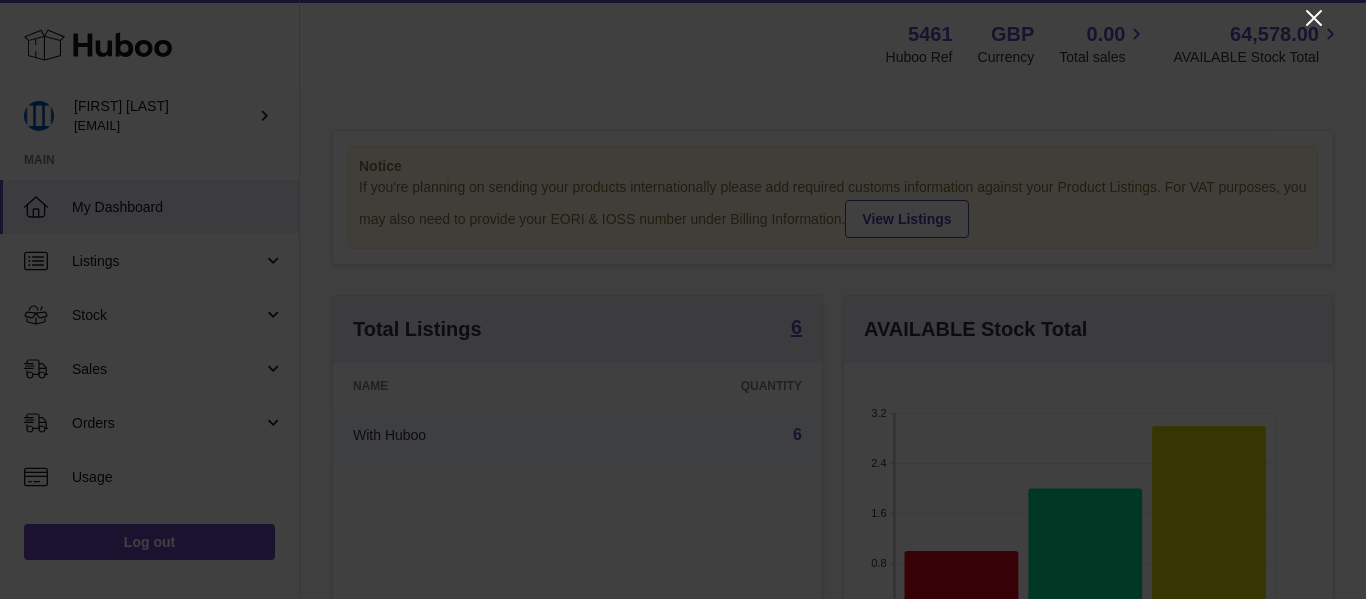 click 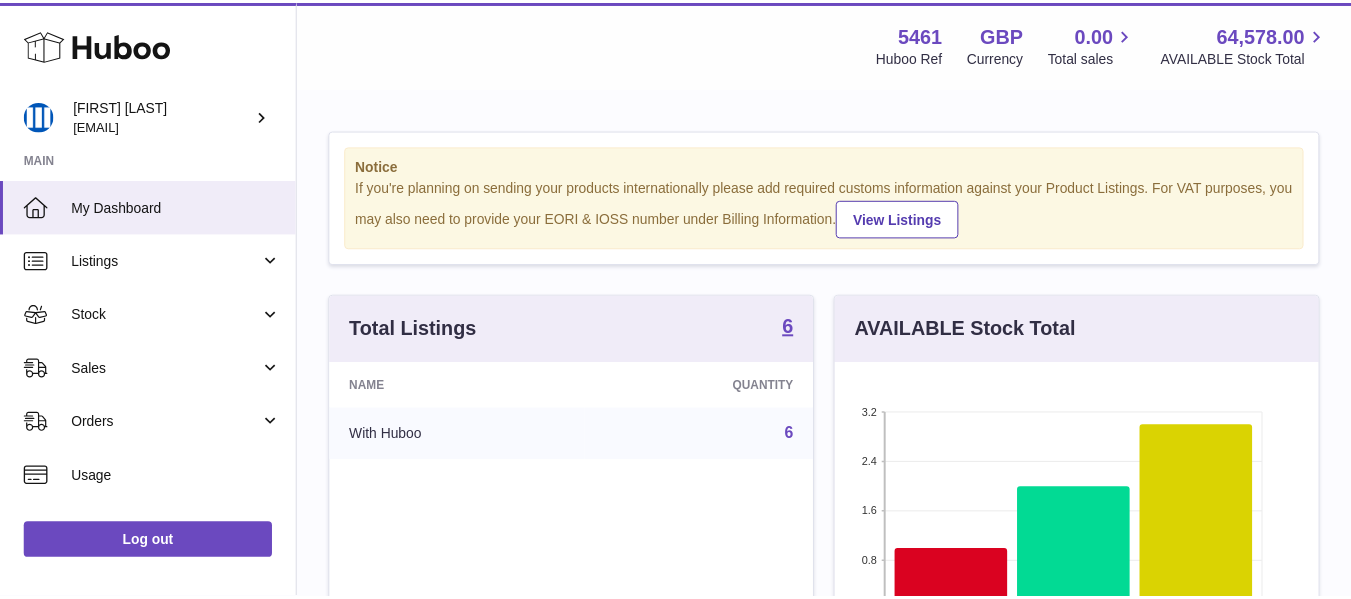 scroll, scrollTop: 312, scrollLeft: 481, axis: both 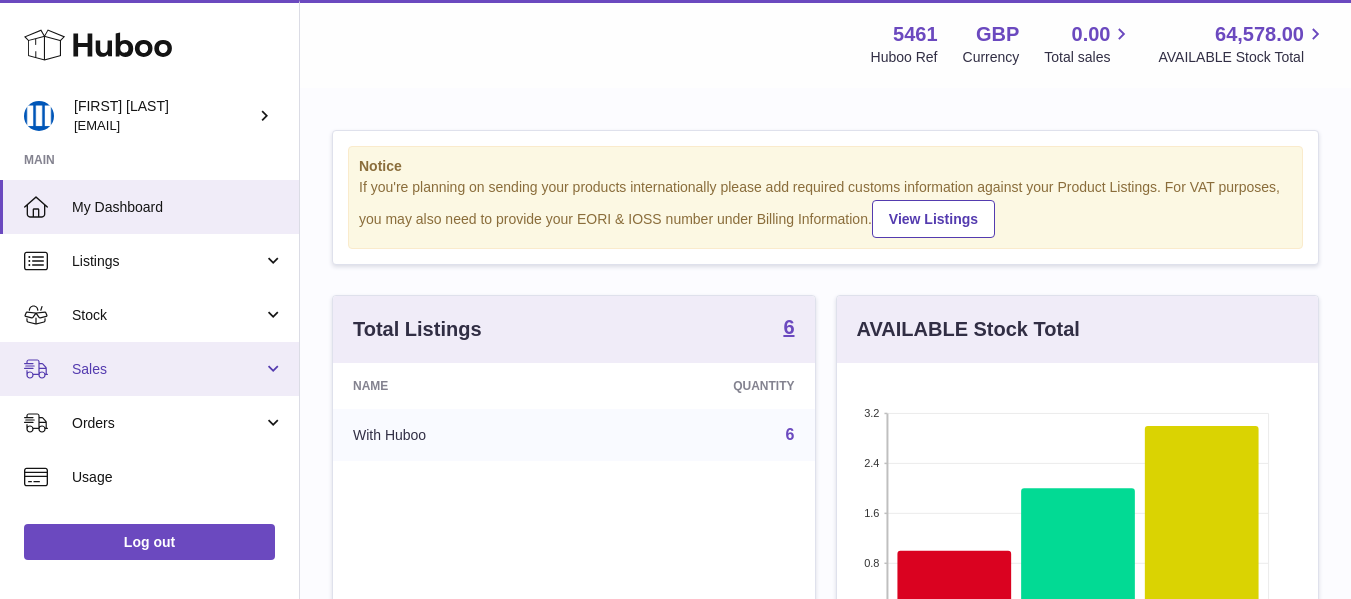 click on "Sales" at bounding box center [149, 369] 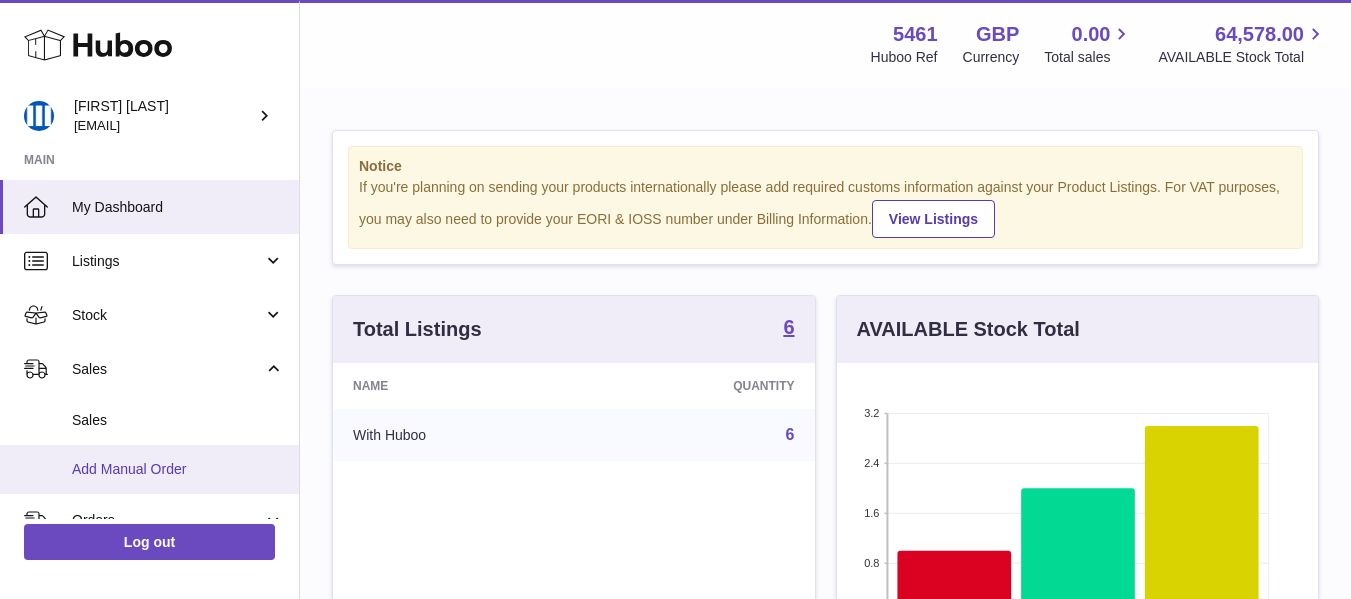 click on "Add Manual Order" at bounding box center (178, 469) 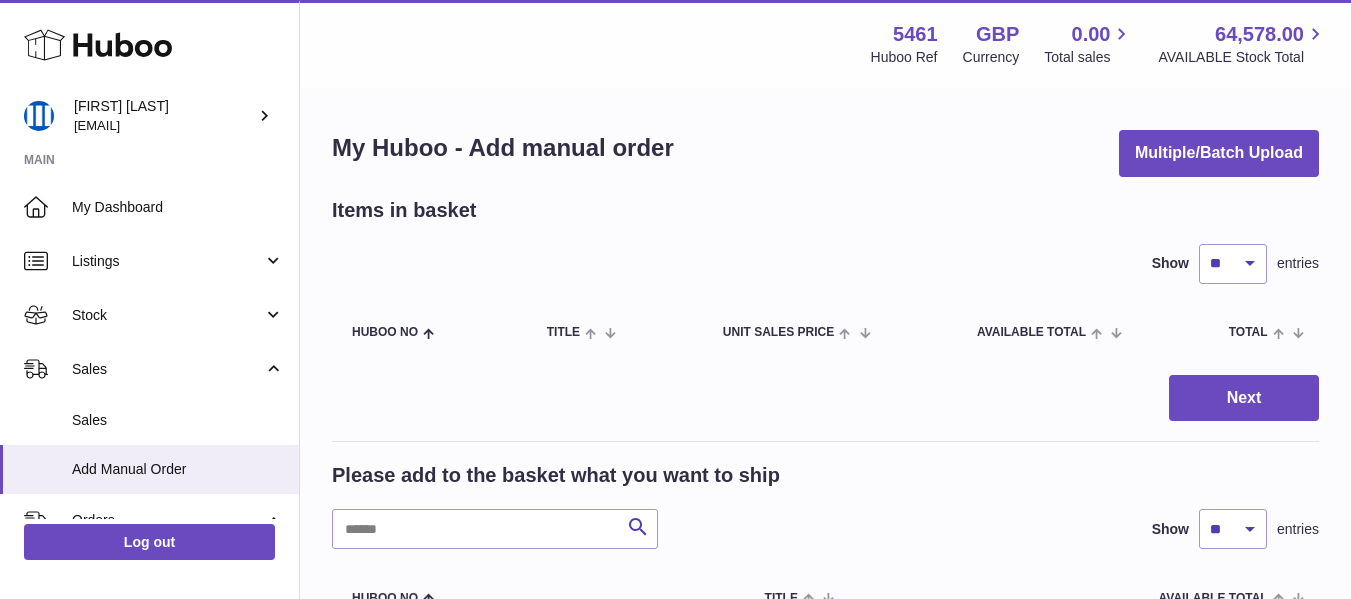 scroll, scrollTop: 0, scrollLeft: 0, axis: both 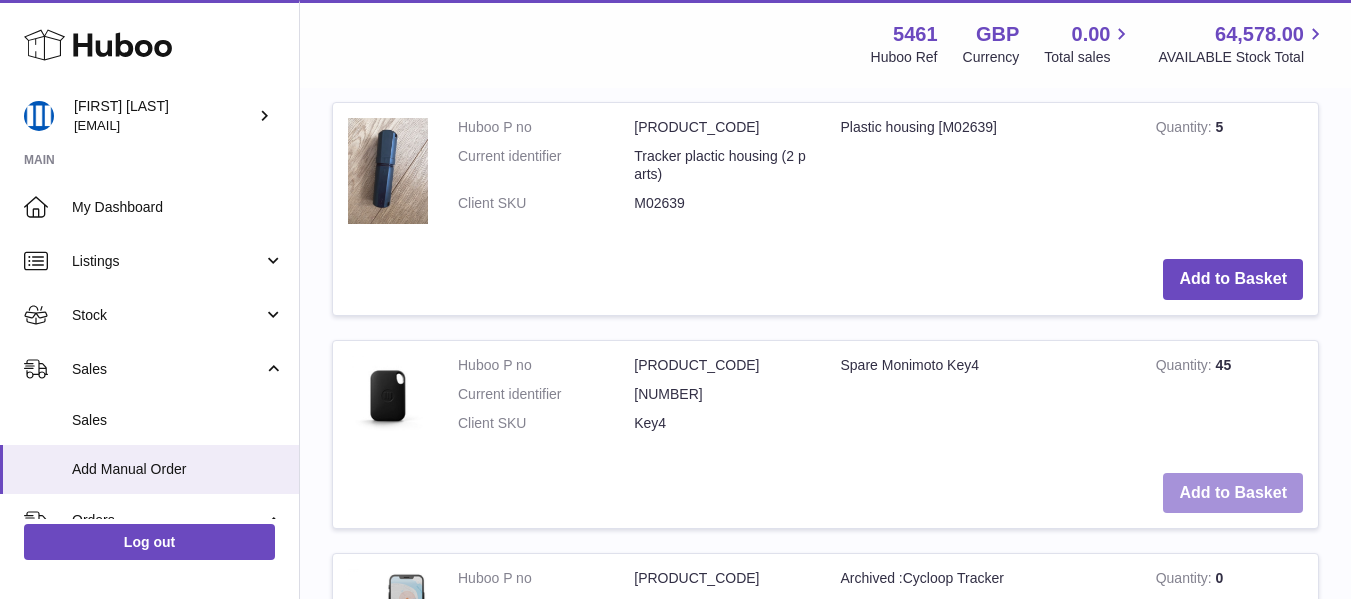 click on "Add to Basket" at bounding box center [1233, 493] 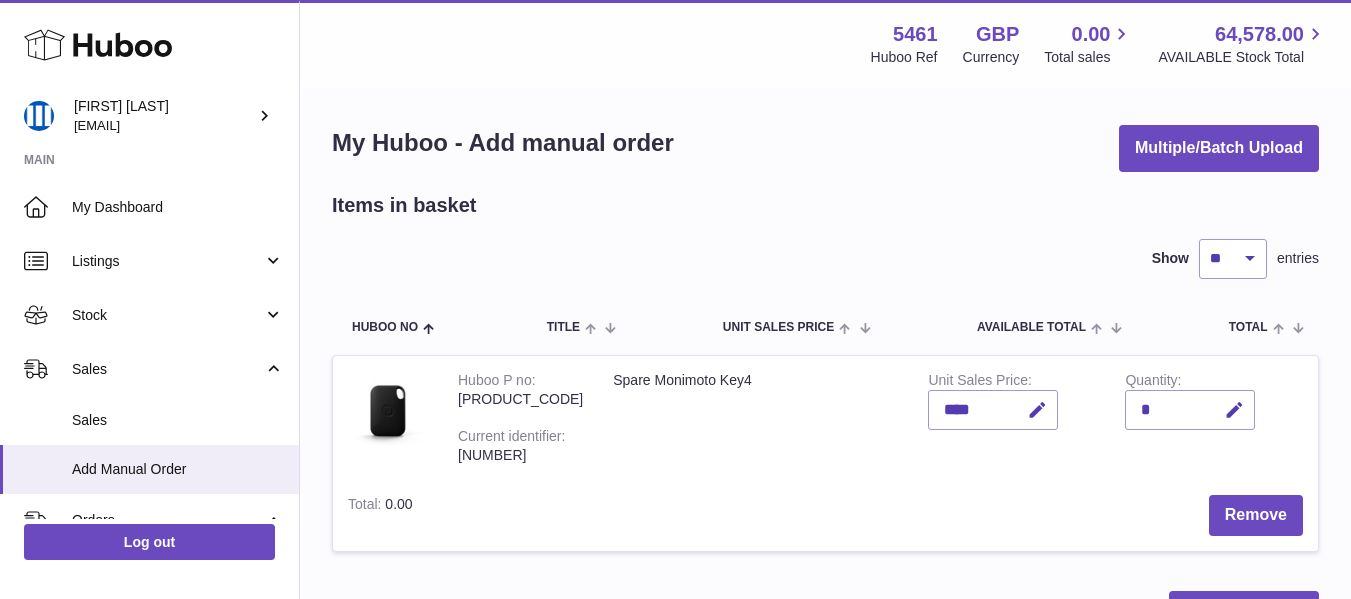 scroll, scrollTop: 0, scrollLeft: 0, axis: both 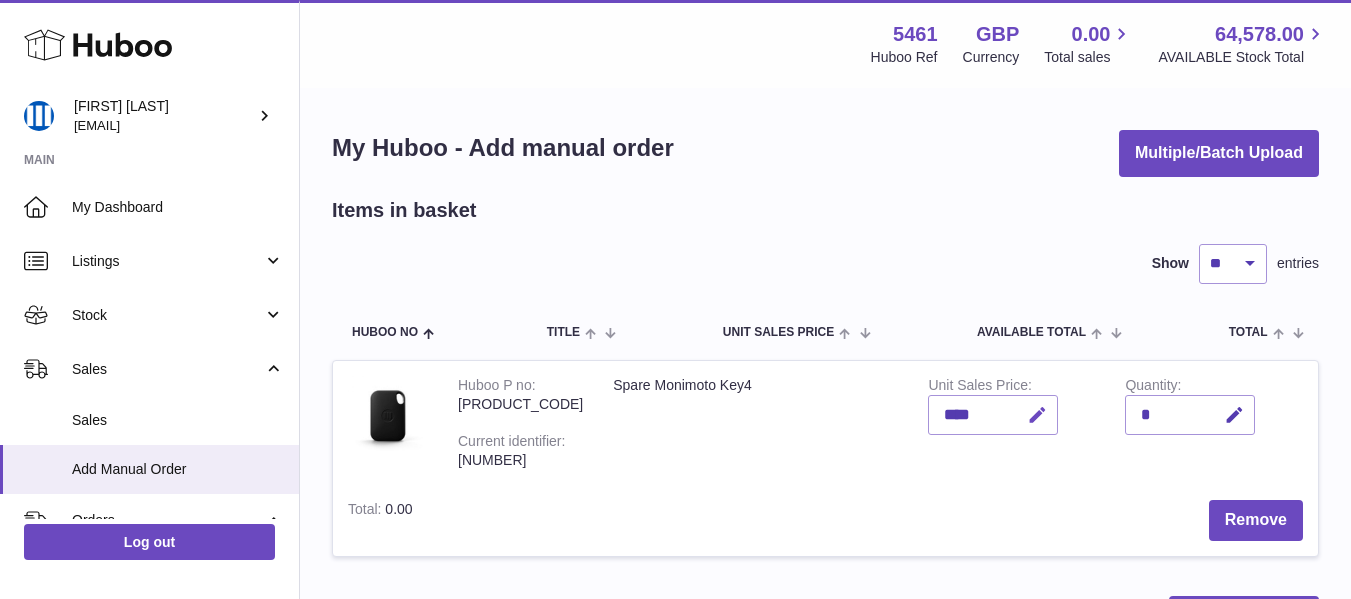 click at bounding box center (1037, 415) 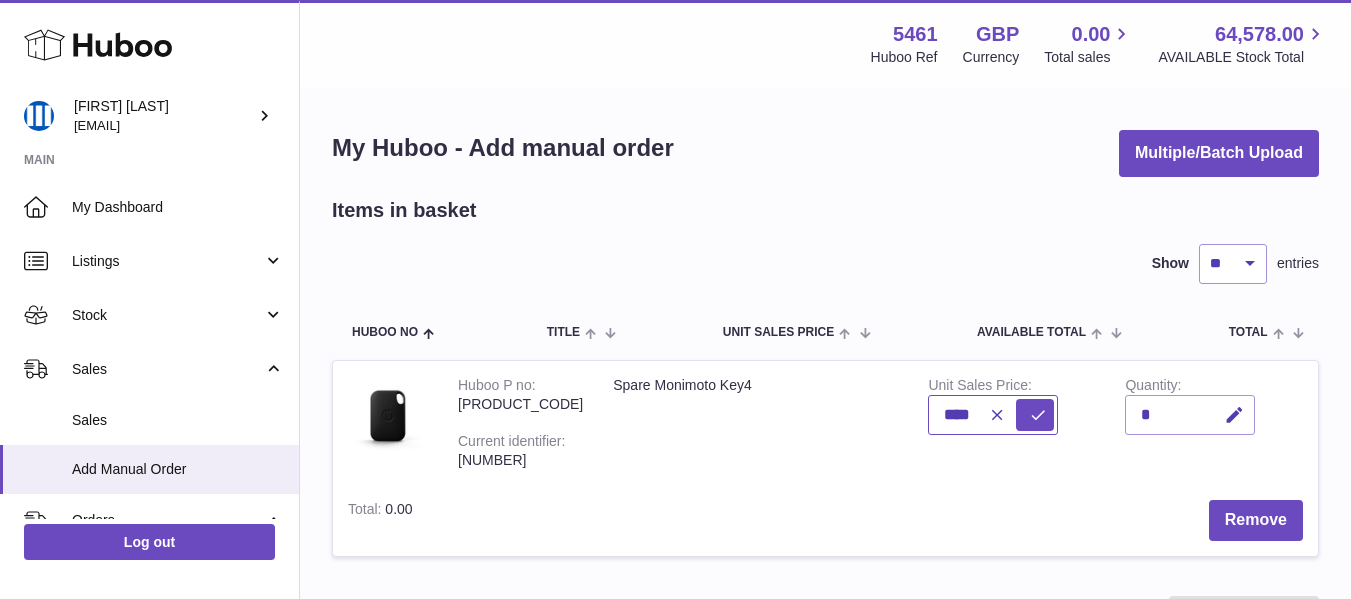 drag, startPoint x: 932, startPoint y: 415, endPoint x: 918, endPoint y: 414, distance: 14.035668 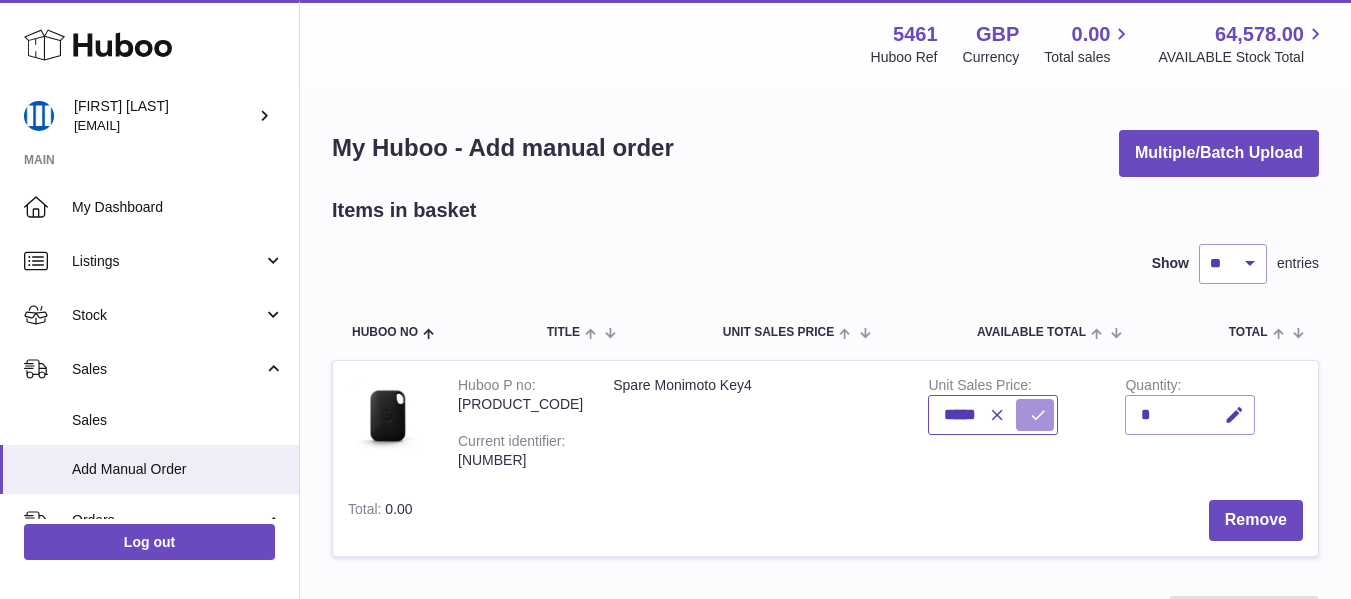 type on "*****" 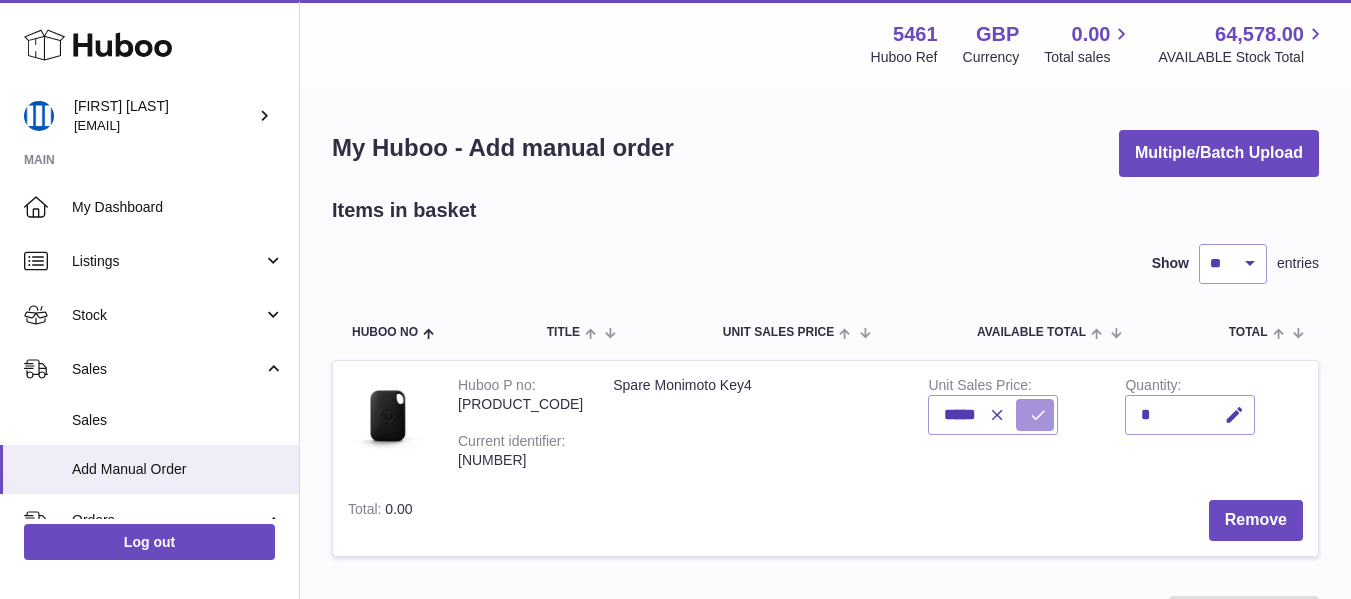 click at bounding box center [1035, 415] 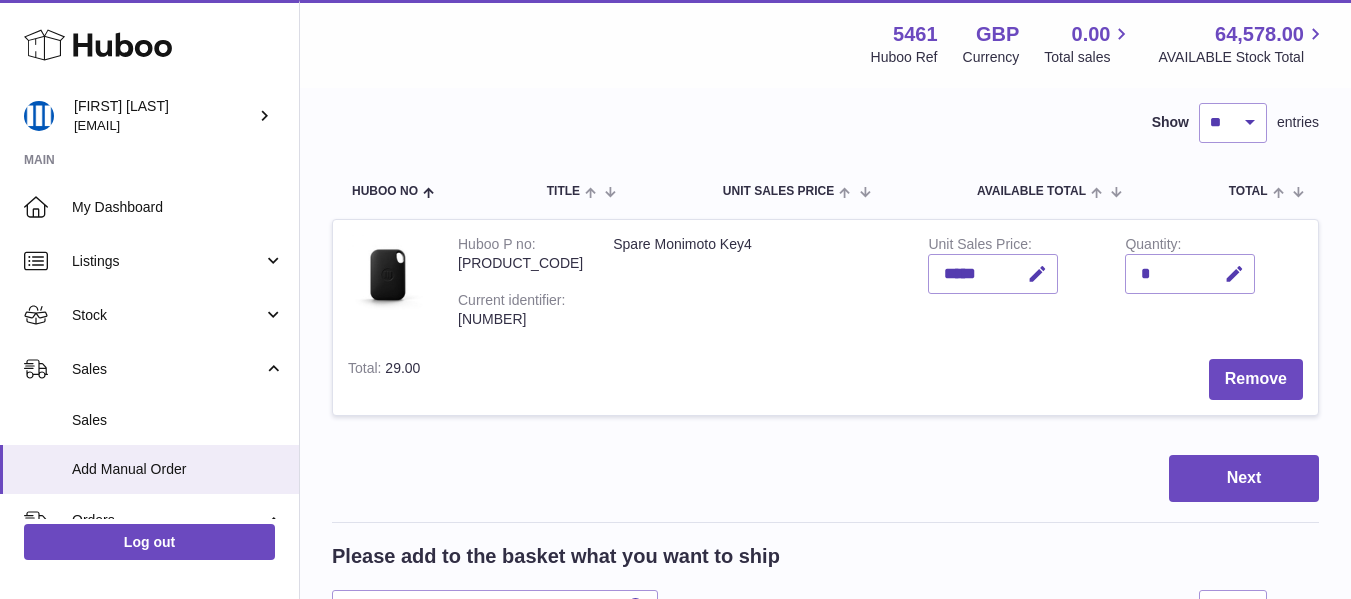 scroll, scrollTop: 142, scrollLeft: 0, axis: vertical 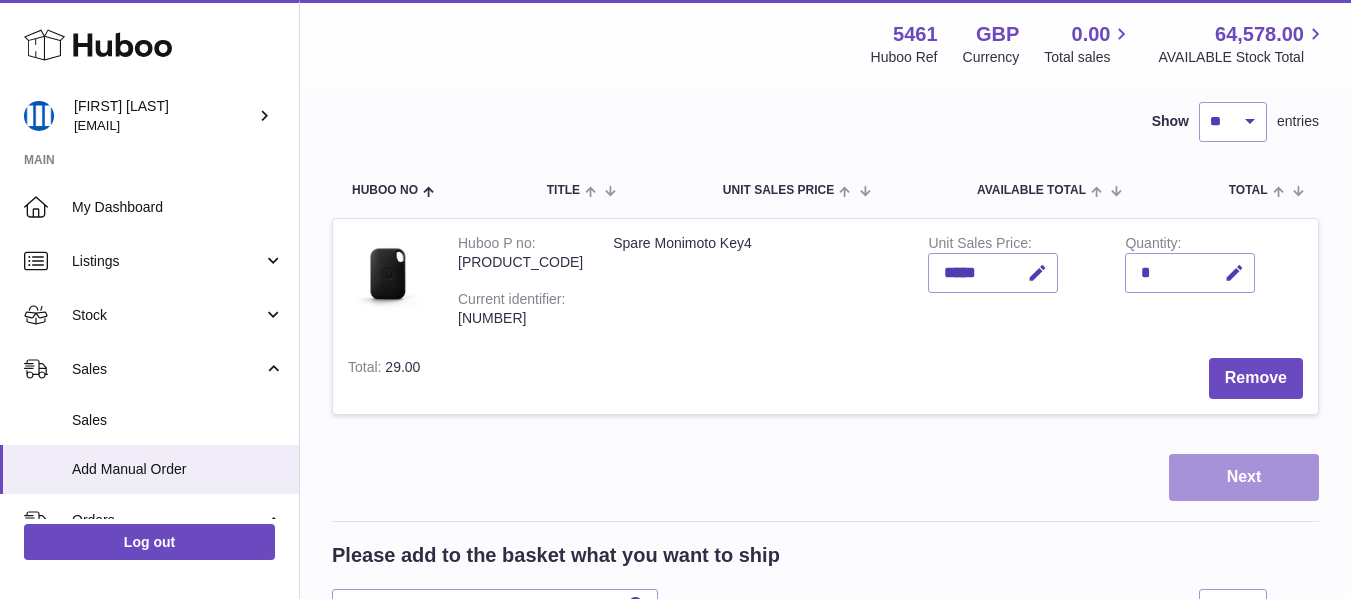click on "Next" at bounding box center (1244, 477) 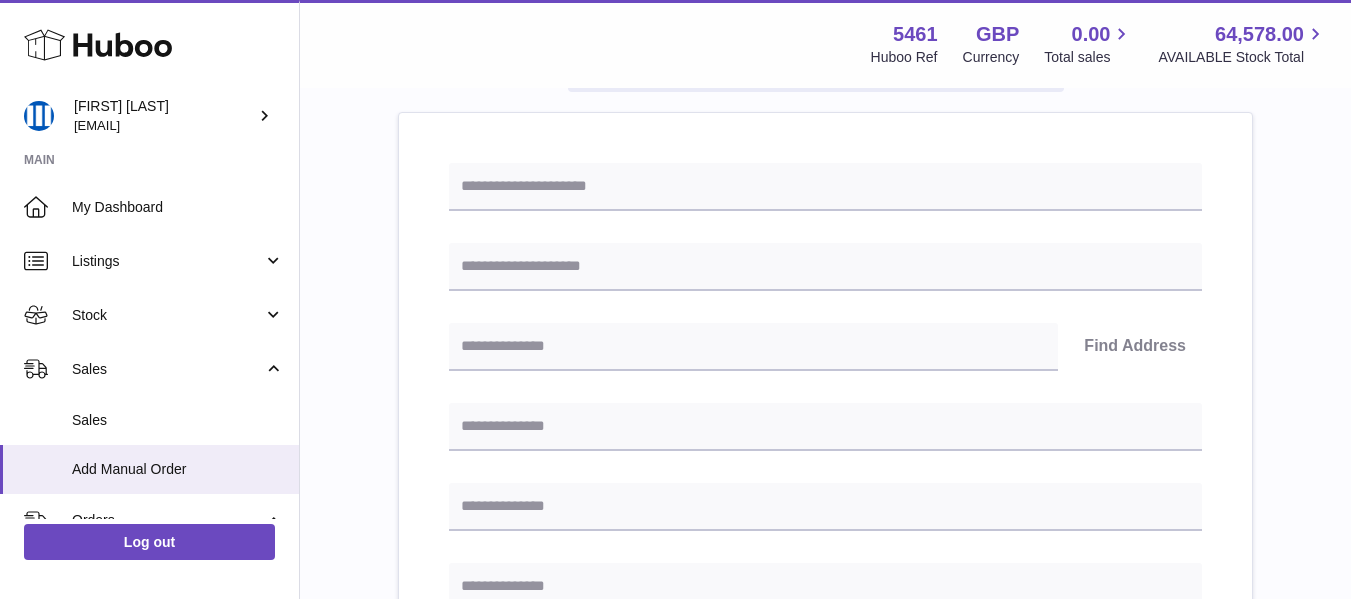 scroll, scrollTop: 253, scrollLeft: 0, axis: vertical 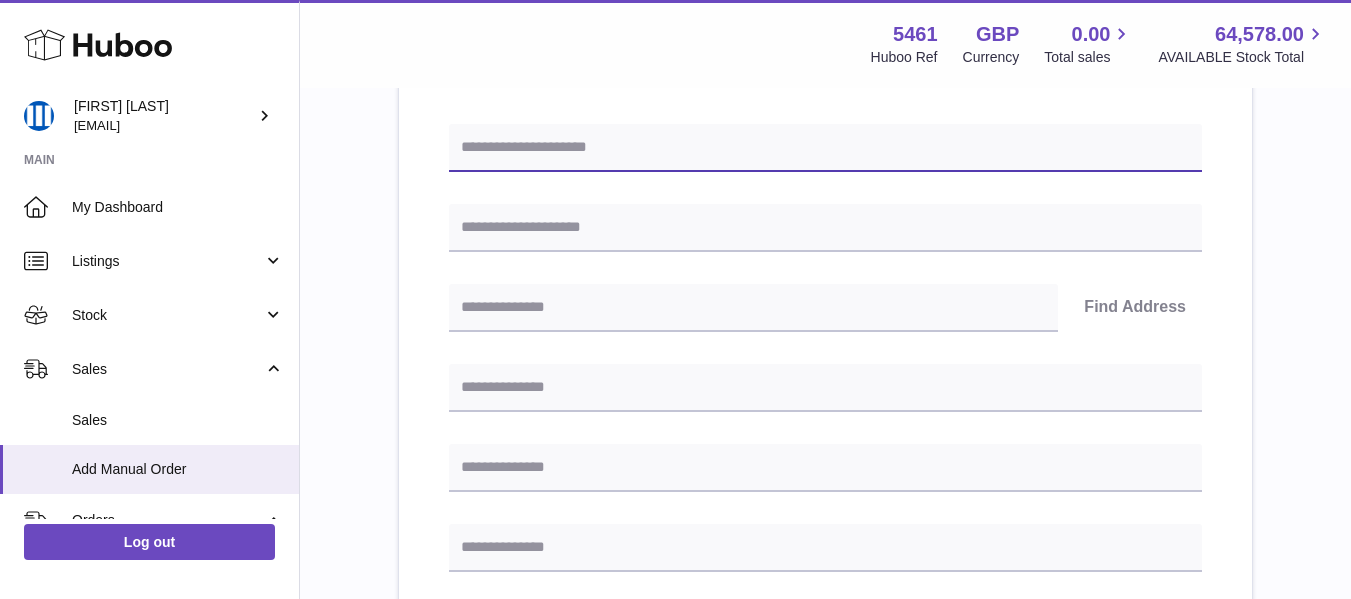 paste on "*********" 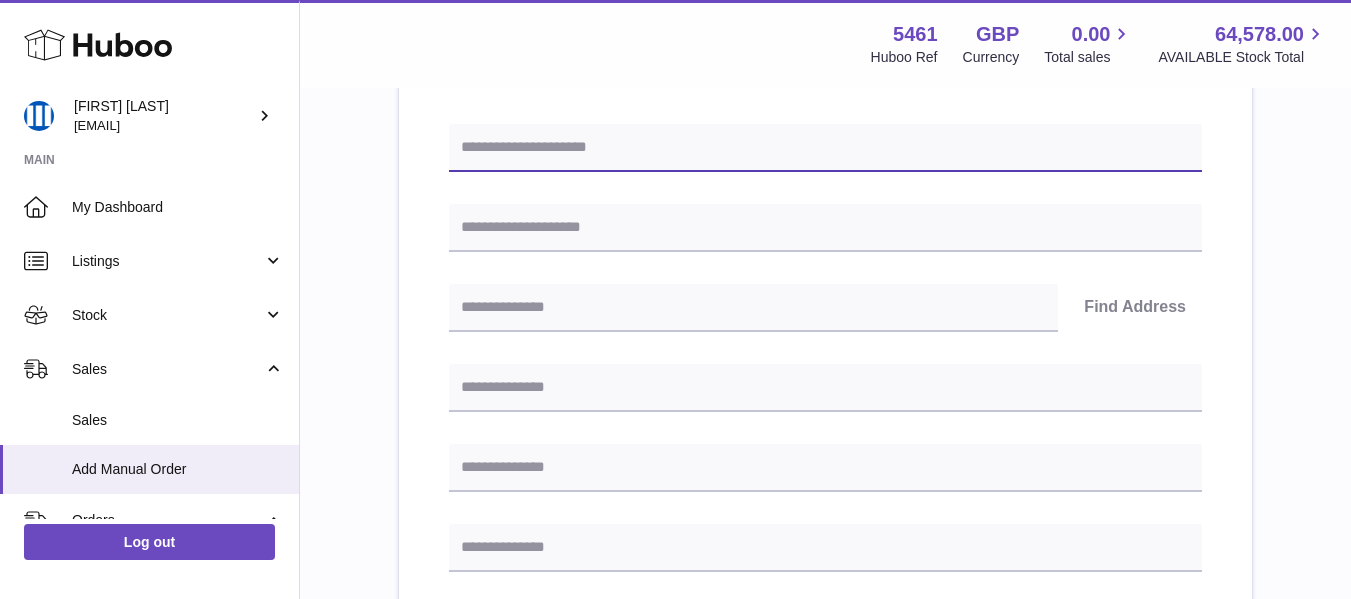 click at bounding box center [825, 148] 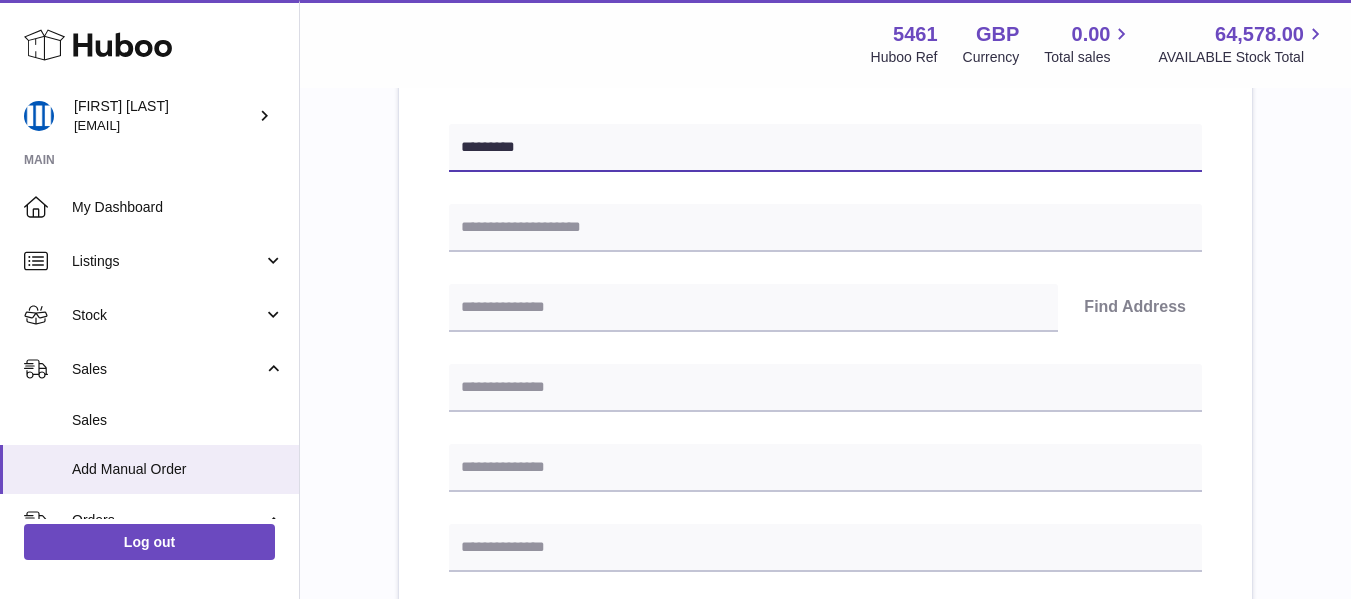 type on "*********" 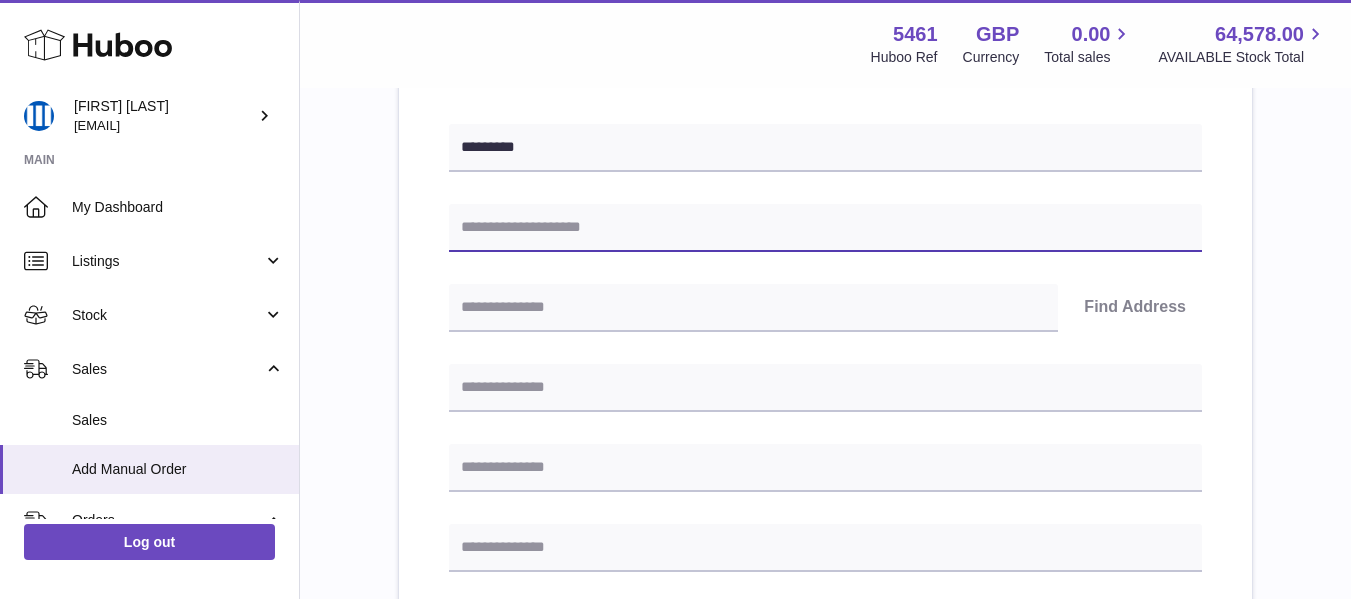 paste on "**********" 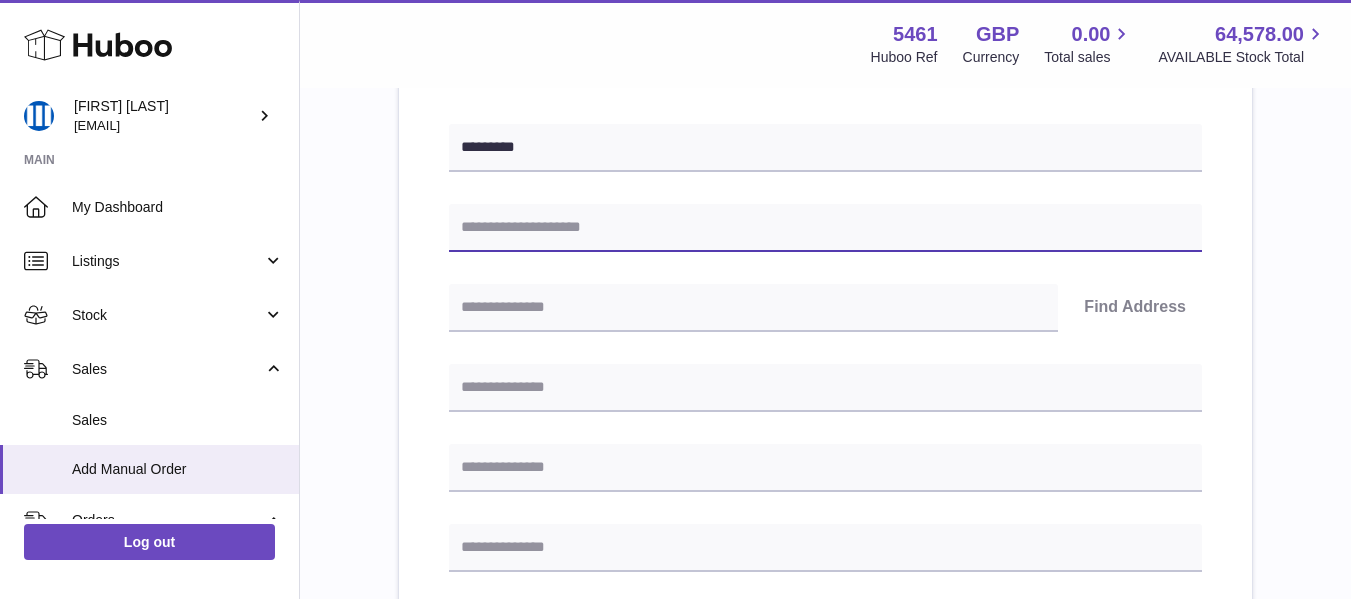 click at bounding box center (825, 228) 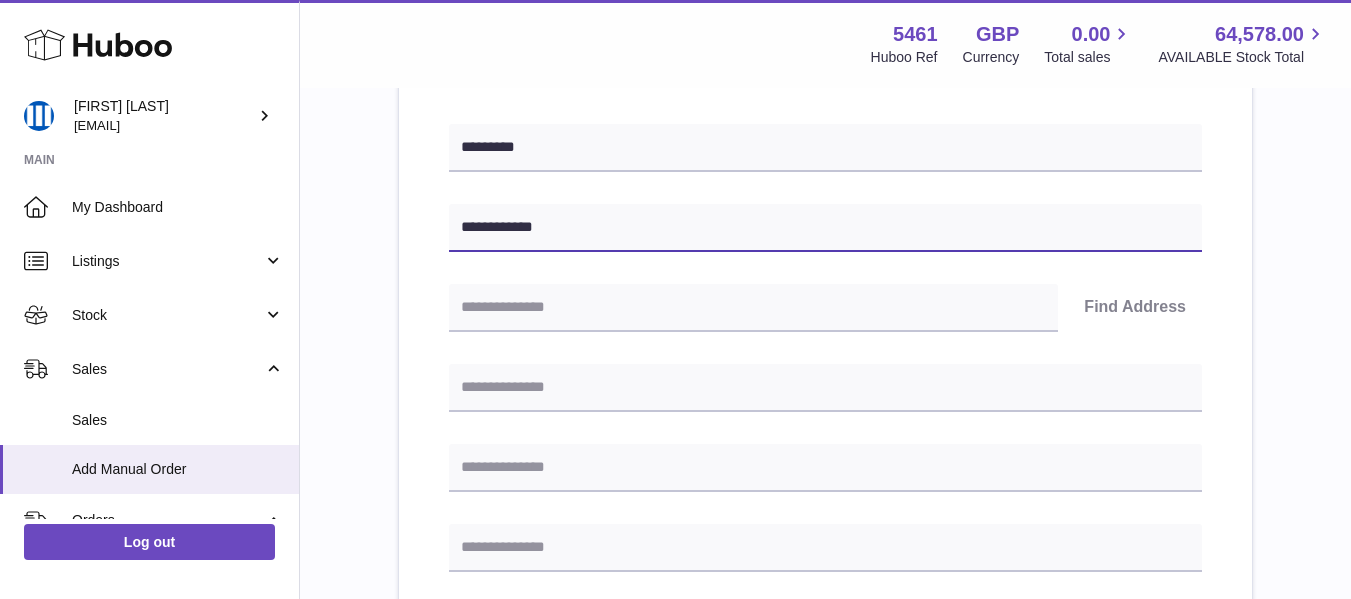 type on "**********" 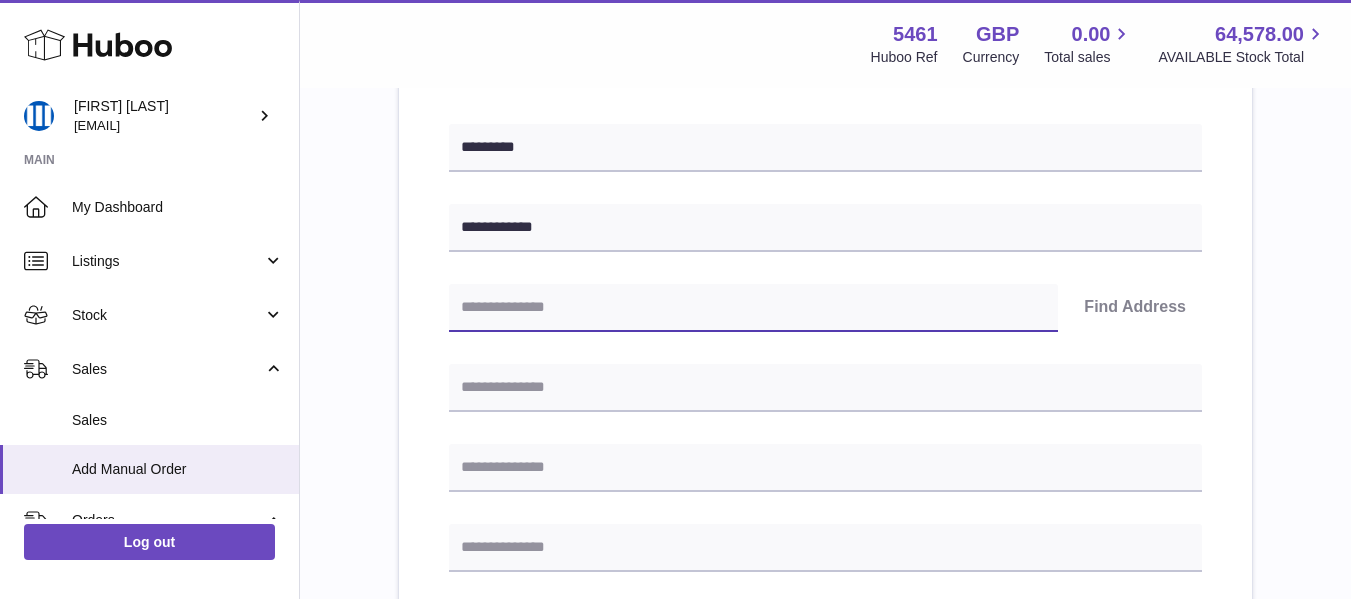 paste on "********" 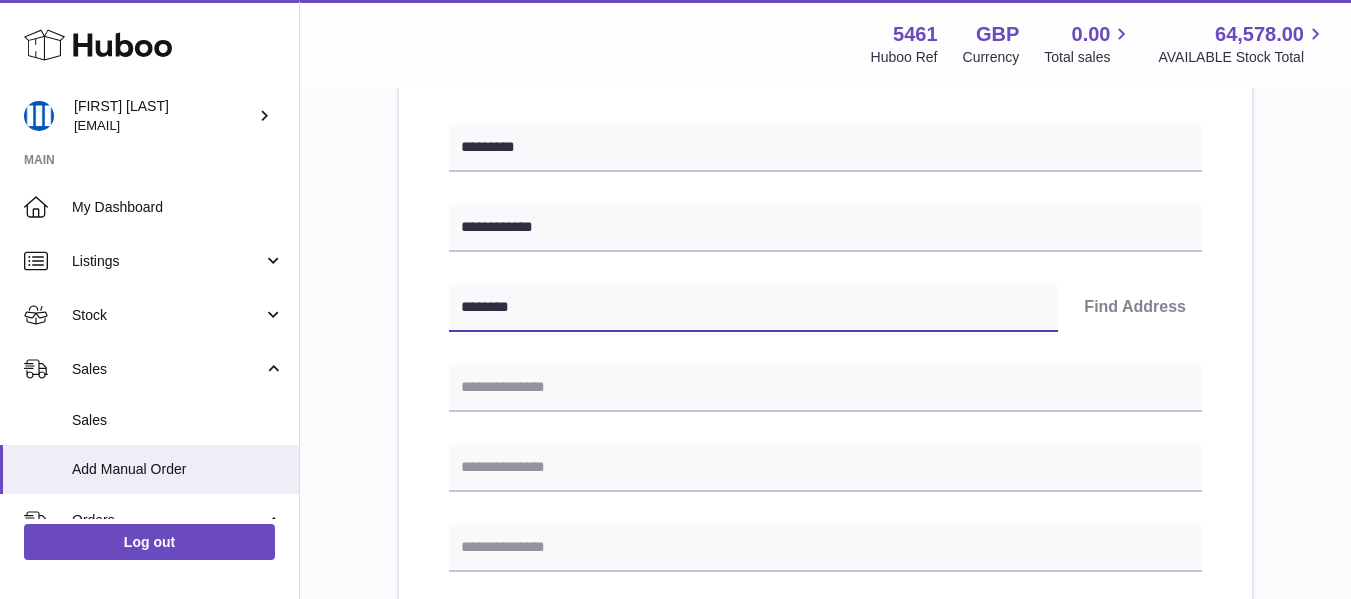 click on "********" at bounding box center (753, 308) 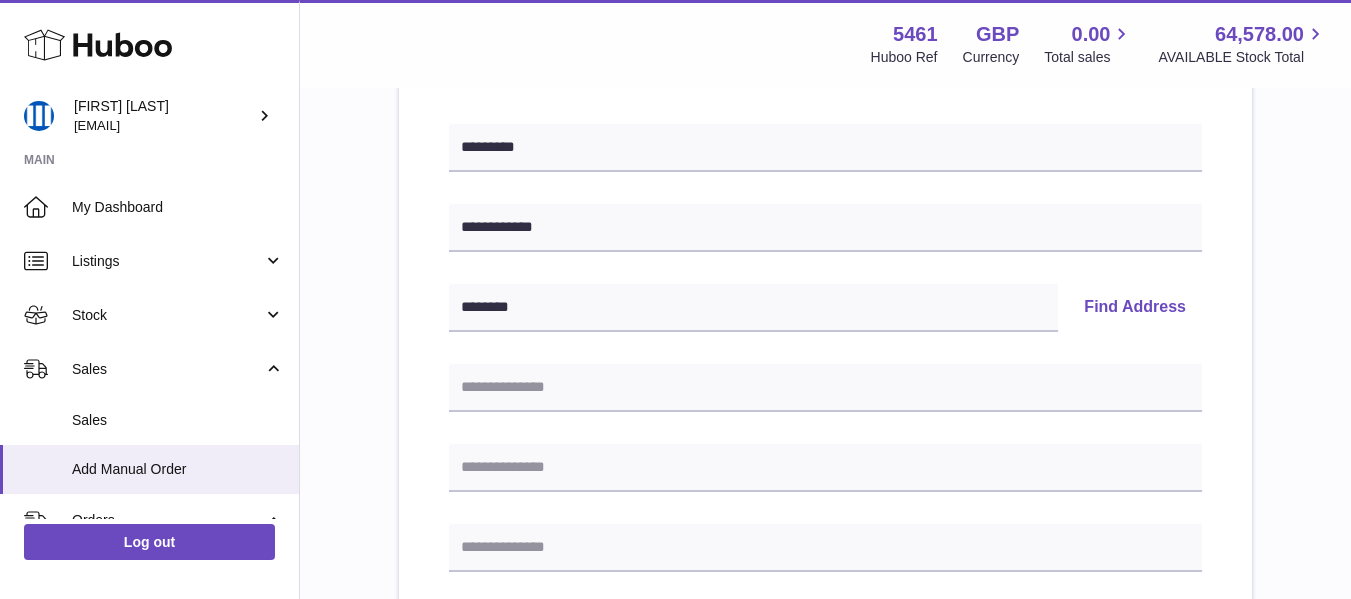 click on "Find Address" at bounding box center (1135, 308) 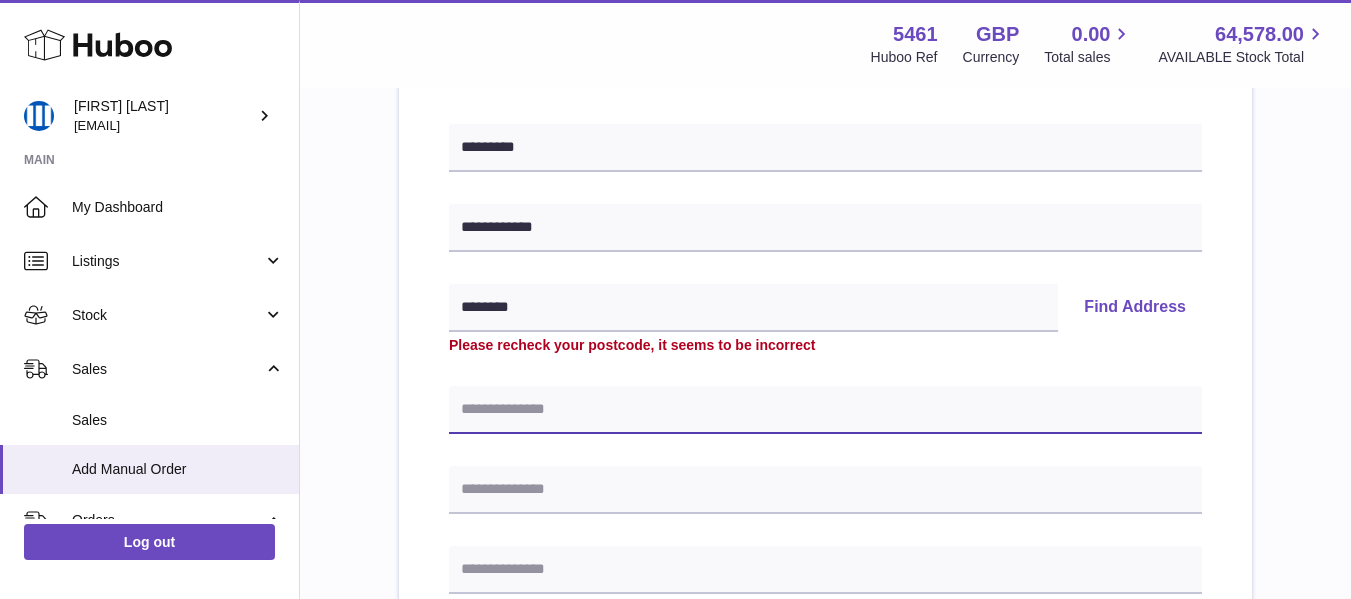 click at bounding box center [825, 410] 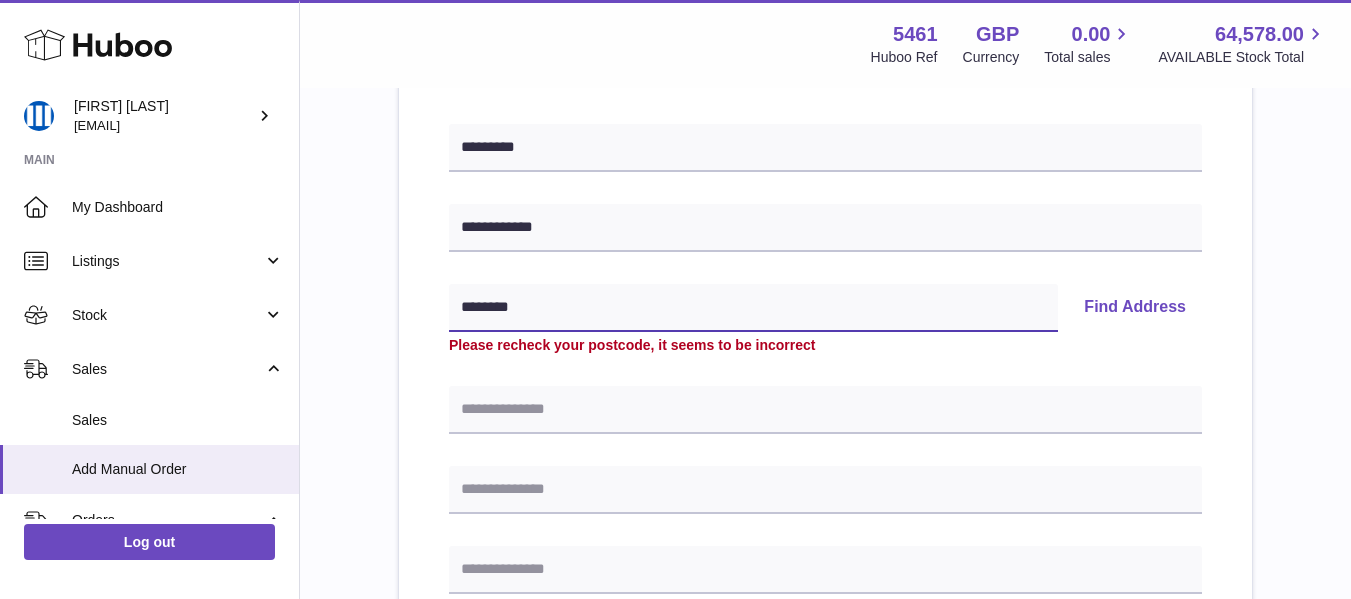 click on "********" at bounding box center [753, 308] 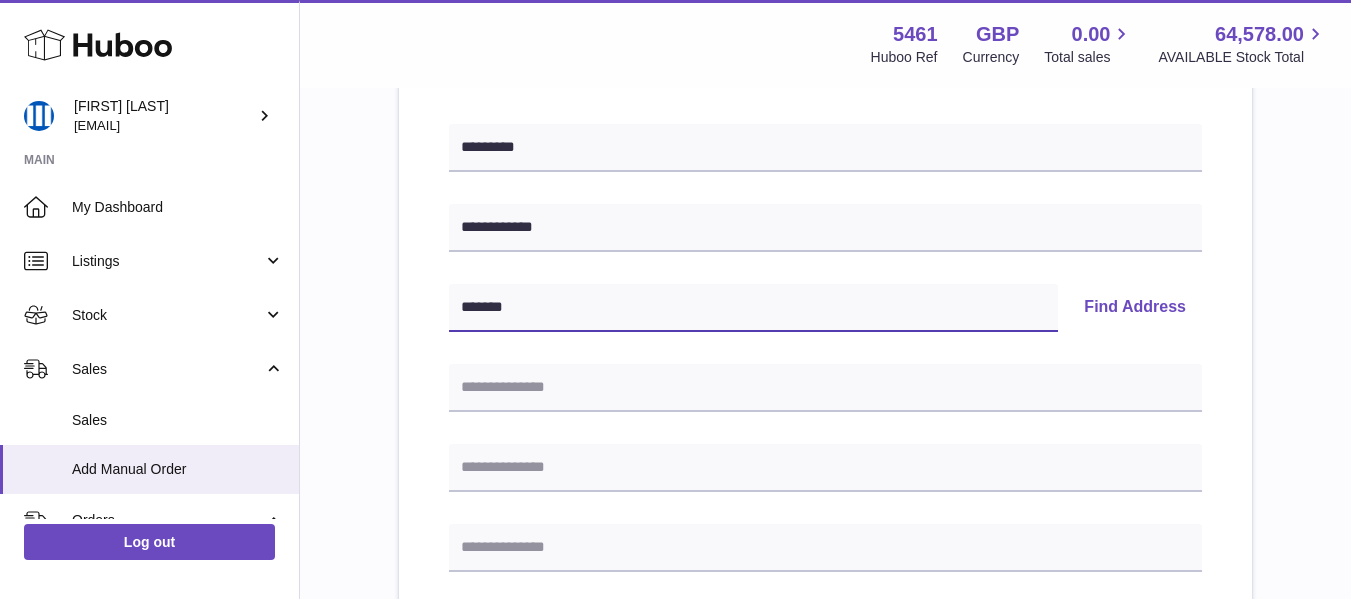 type on "*******" 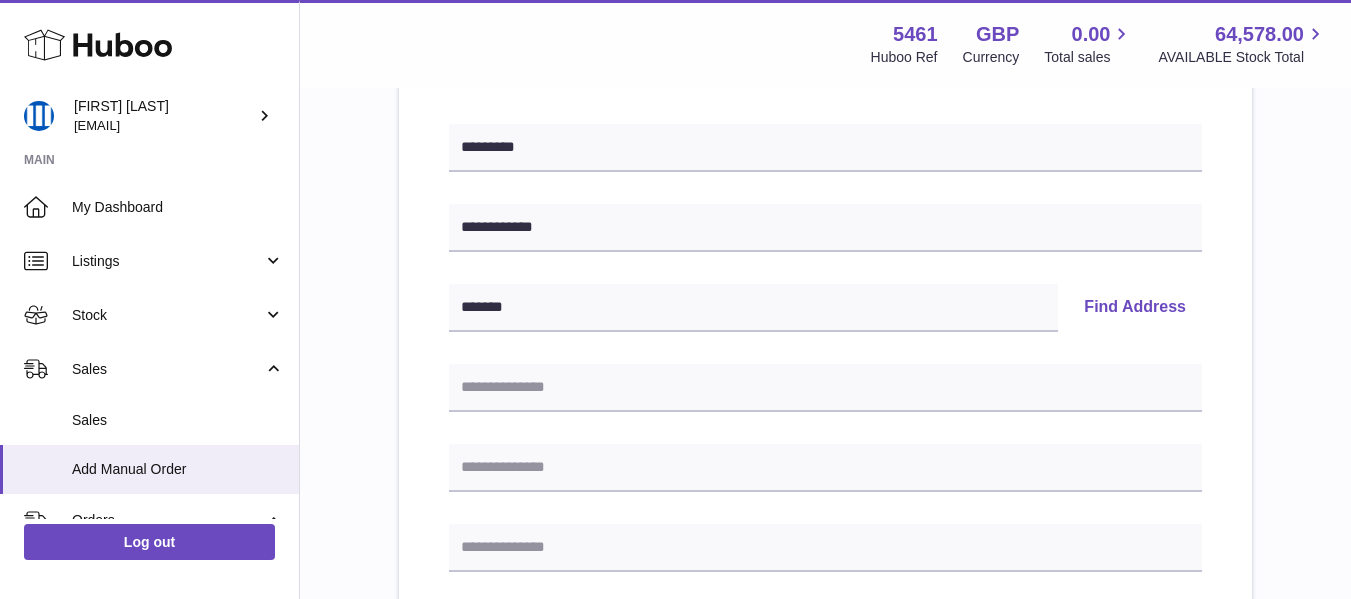 click on "**********" at bounding box center (825, 669) 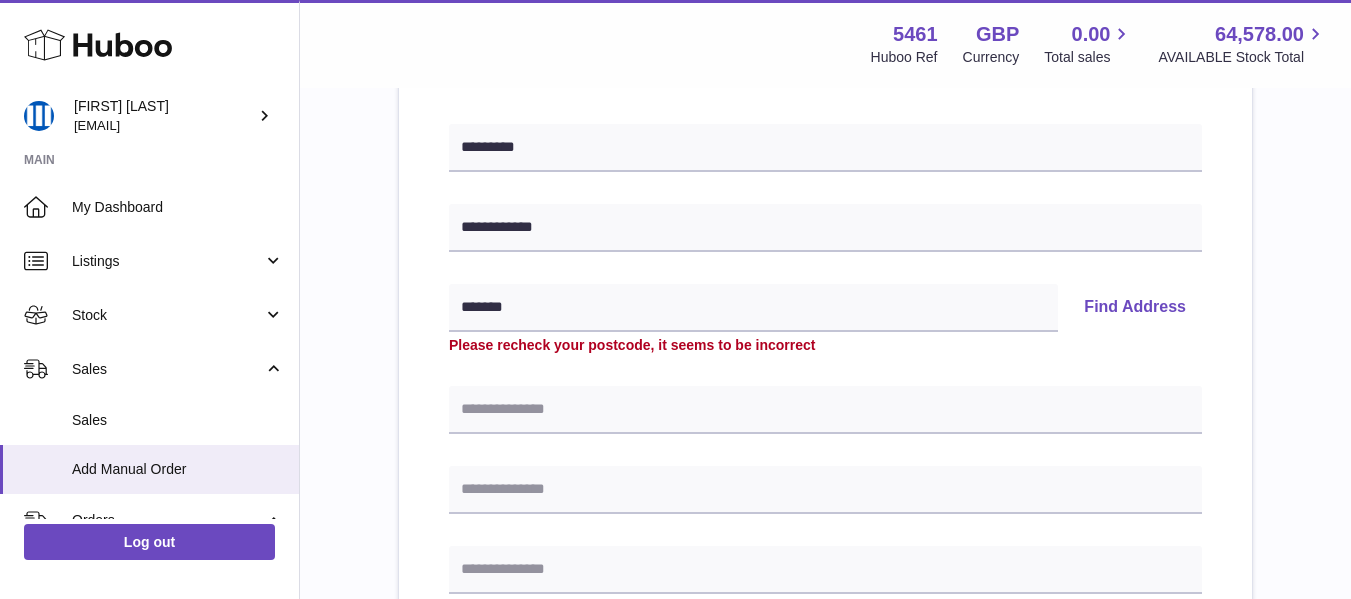 type 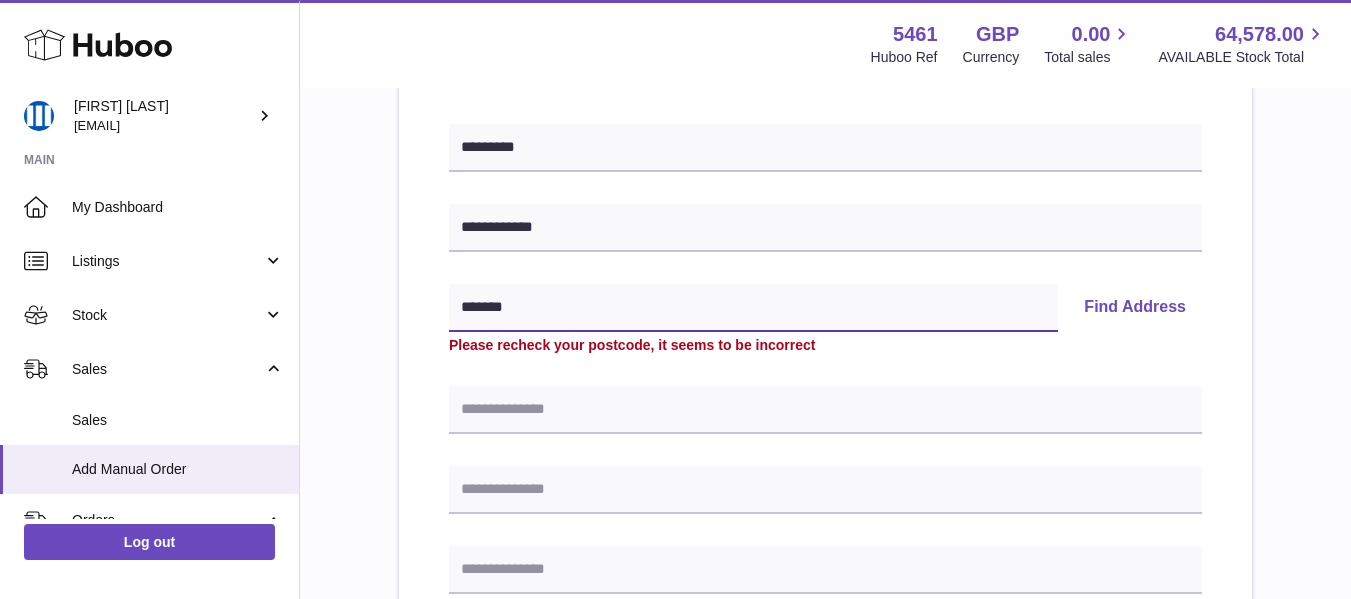 paste 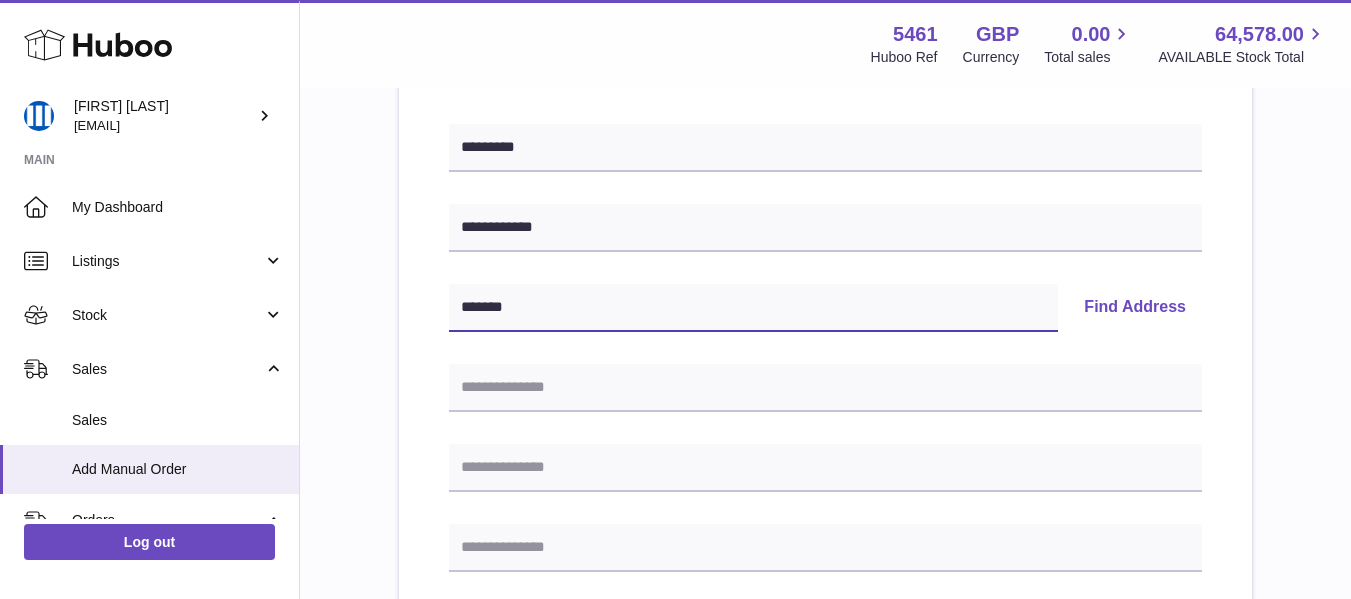 type on "*******" 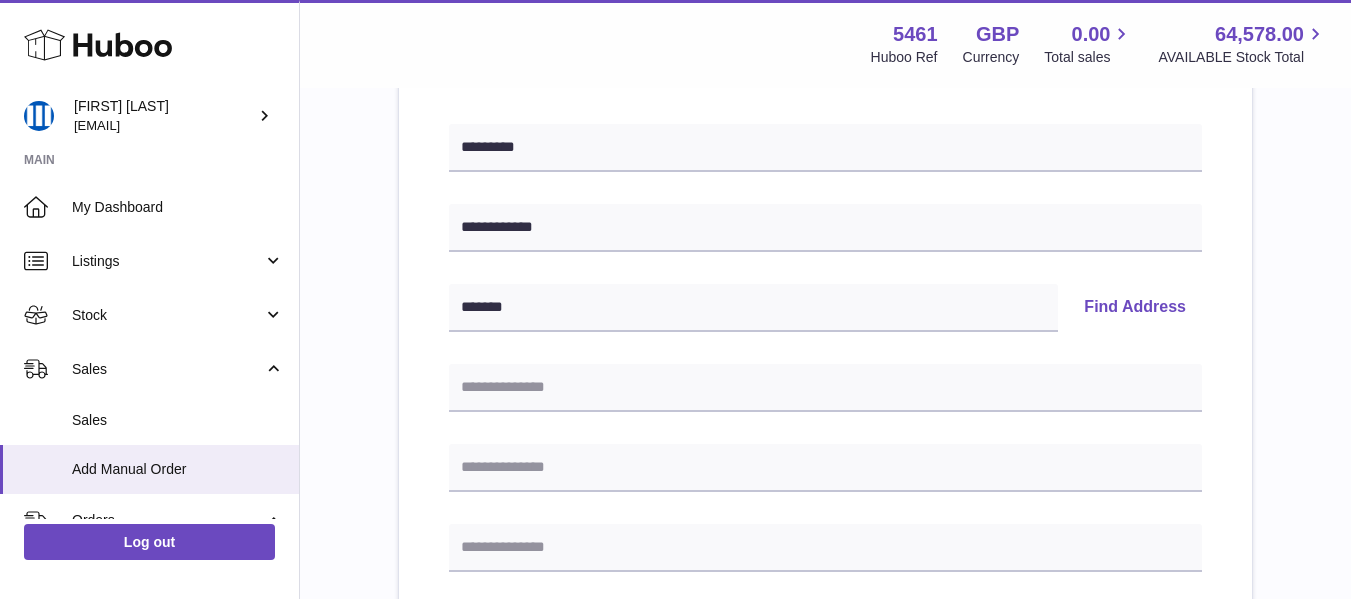 click on "Find Address" at bounding box center [1135, 308] 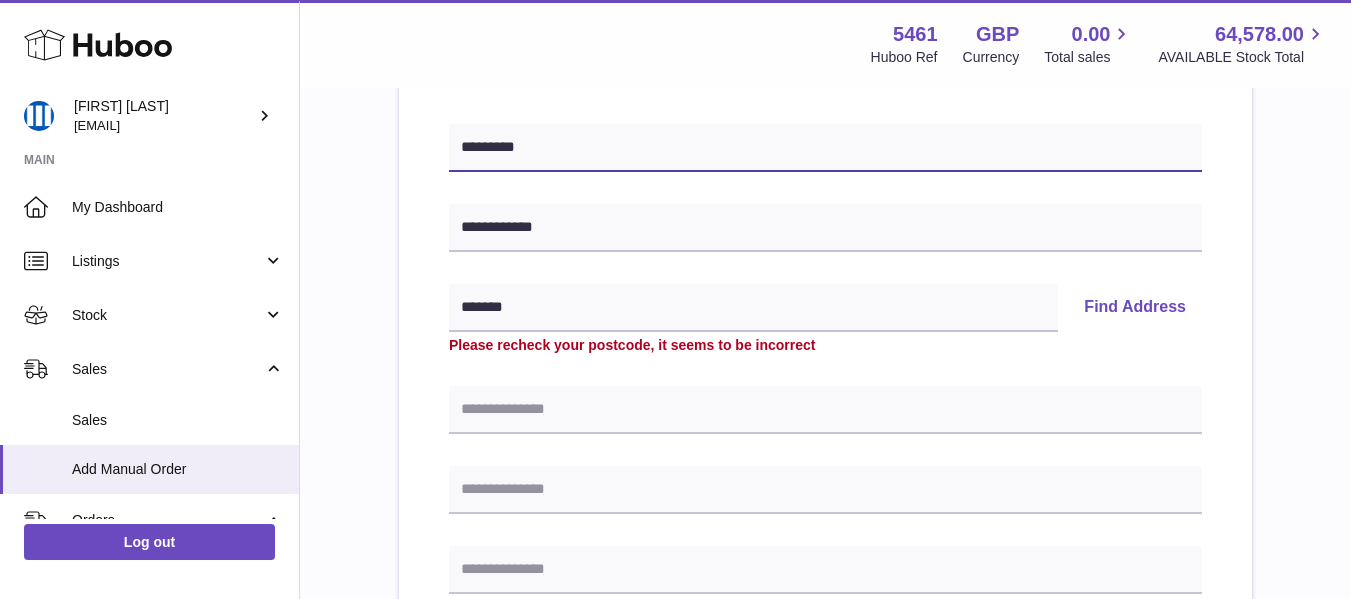 click on "*********" at bounding box center [825, 148] 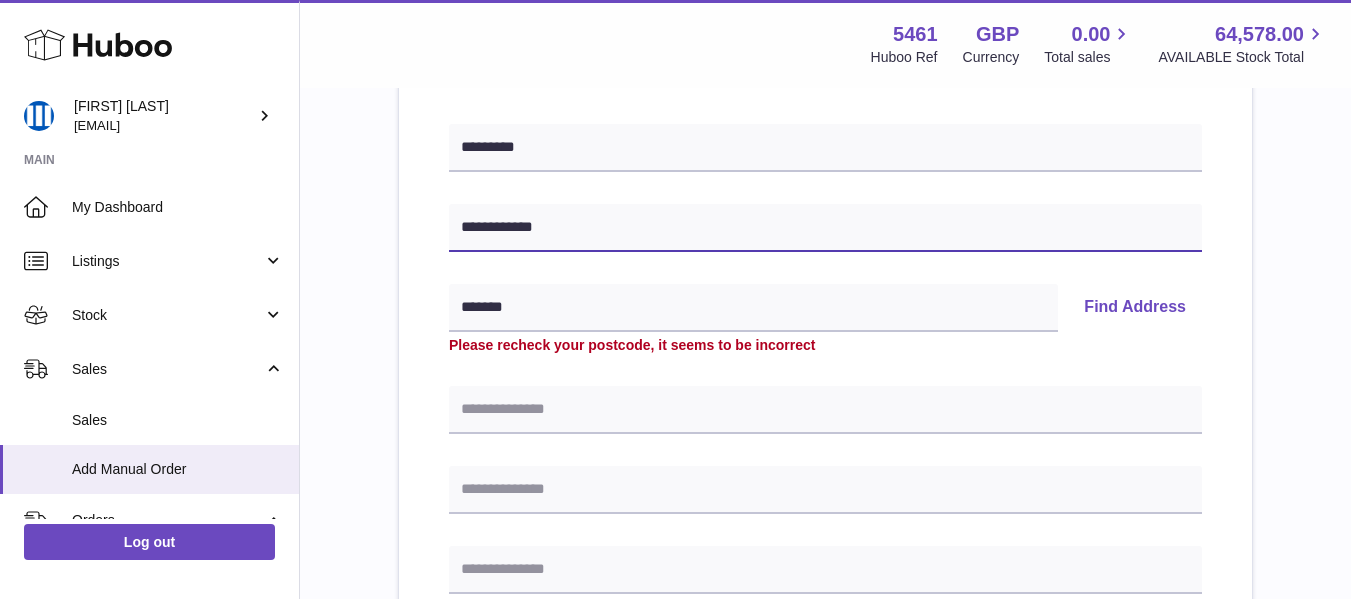 click on "**********" at bounding box center (825, 228) 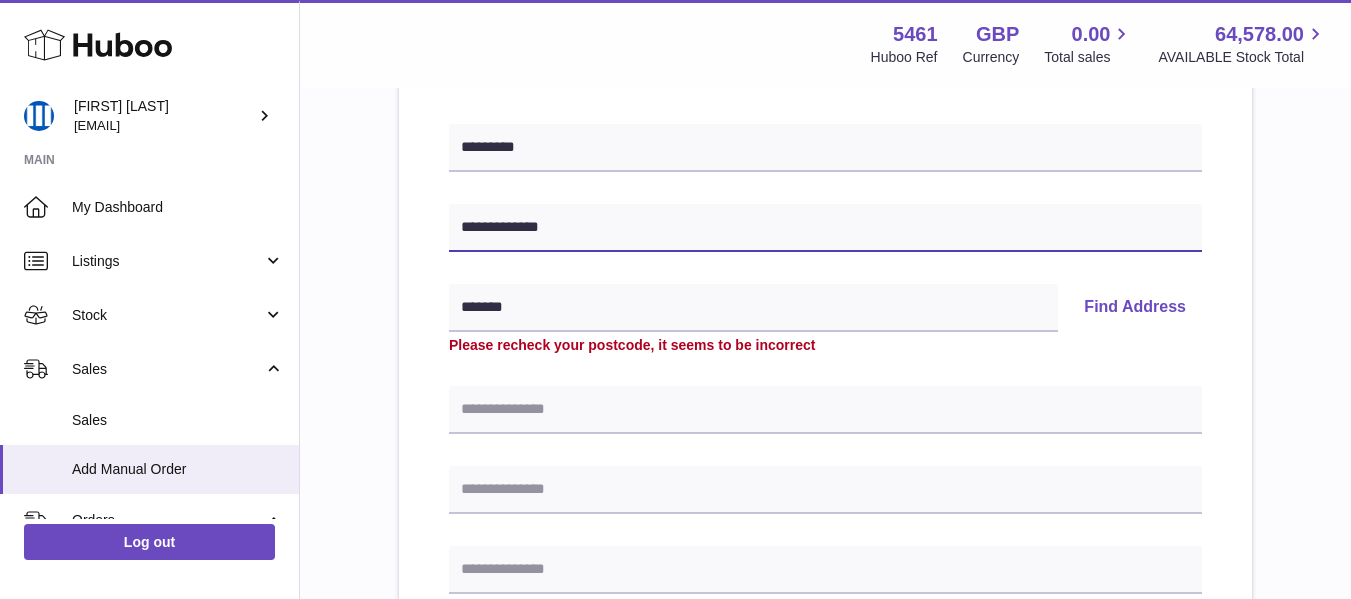 type on "**********" 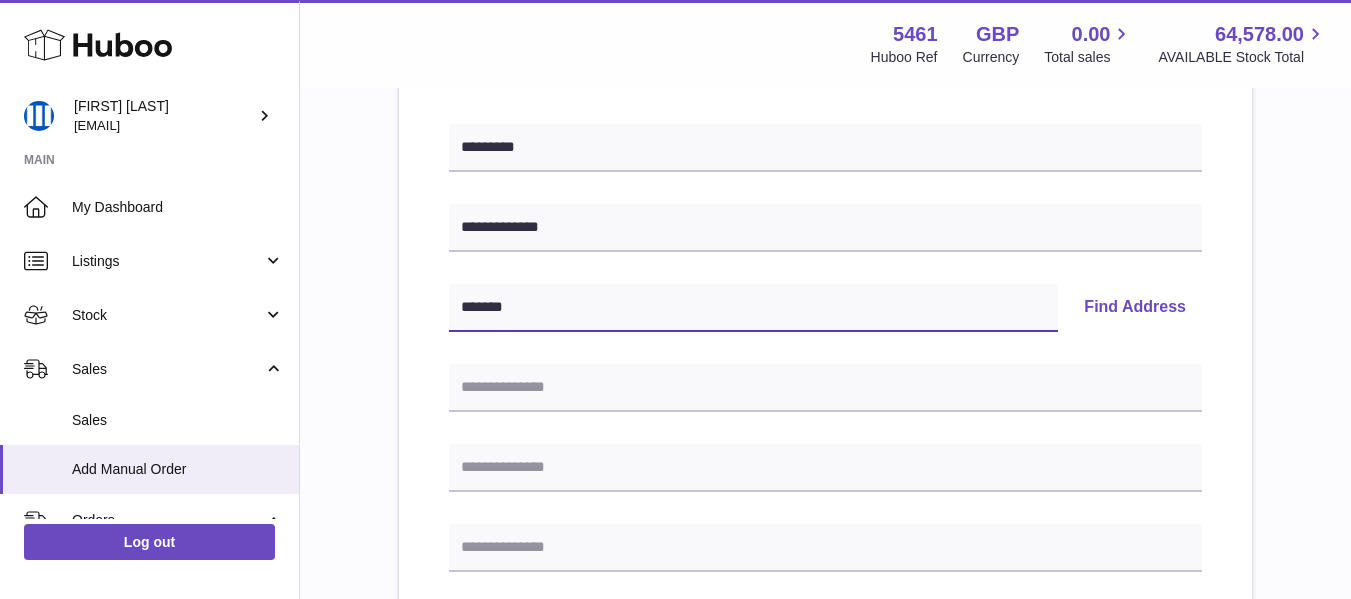 paste 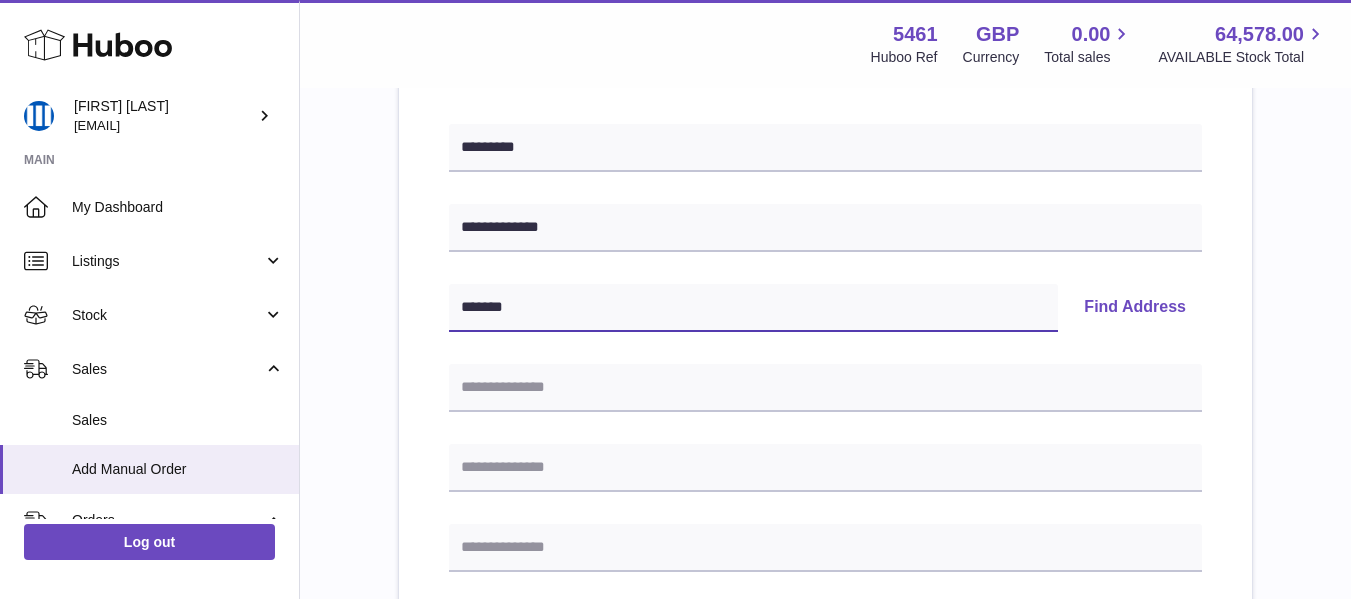click on "*******" at bounding box center [753, 308] 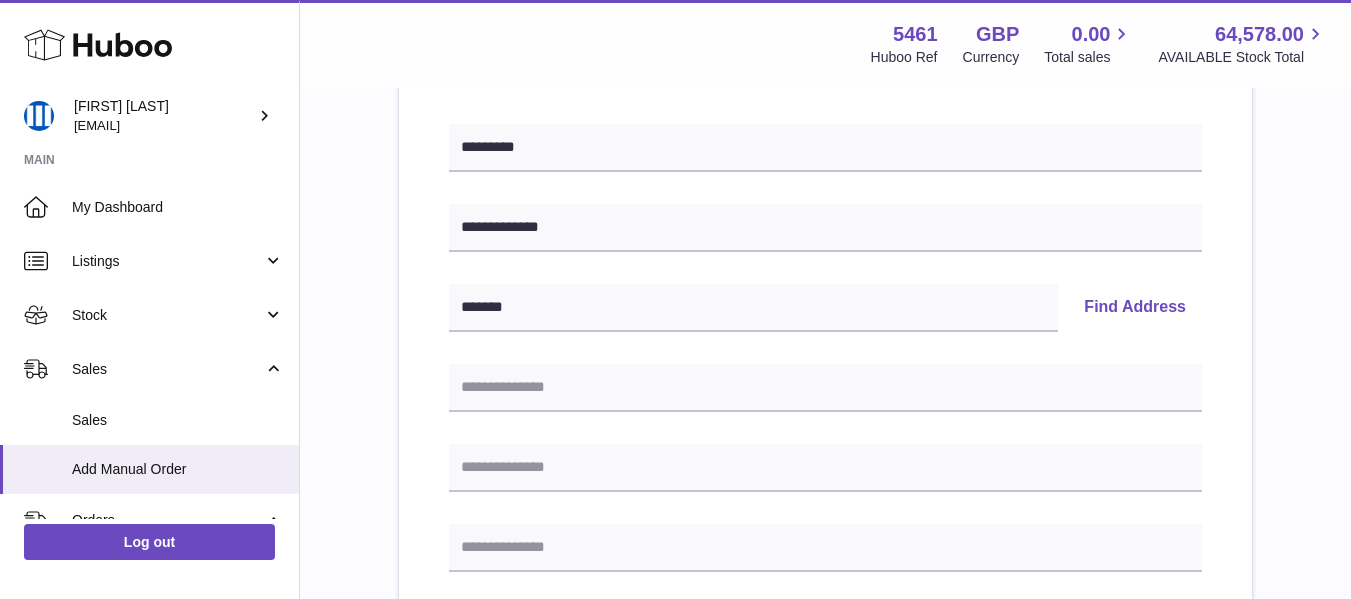 click on "Find Address" at bounding box center (1135, 308) 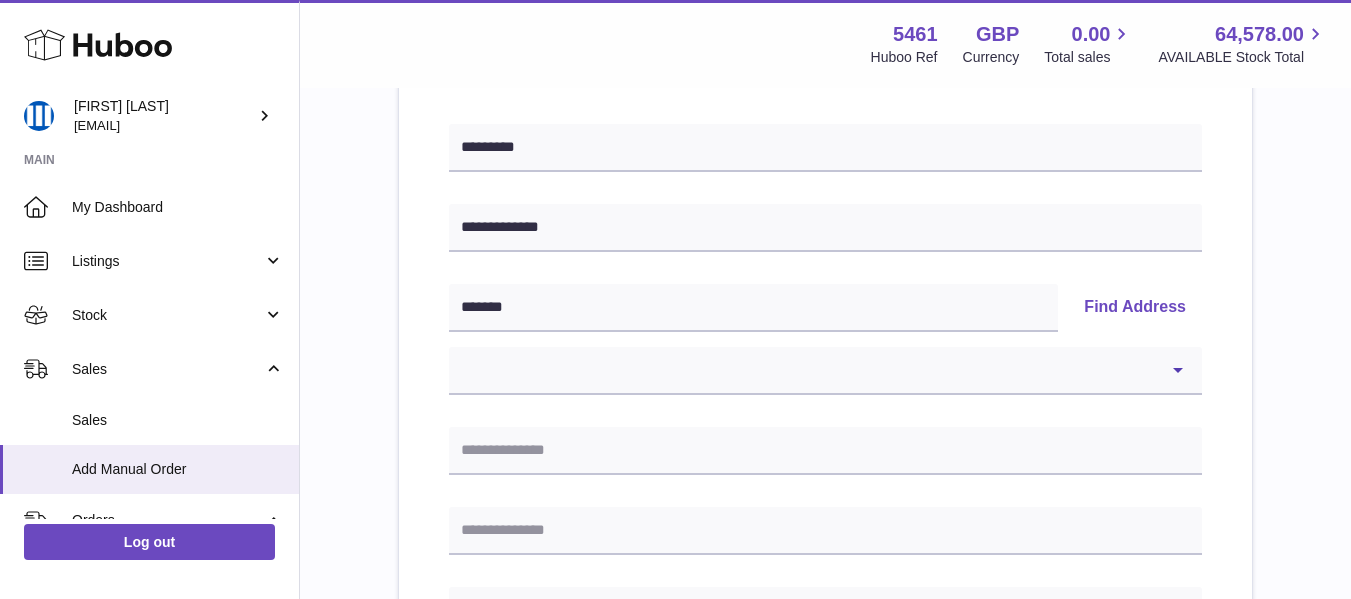 click on "**********" at bounding box center [825, 339] 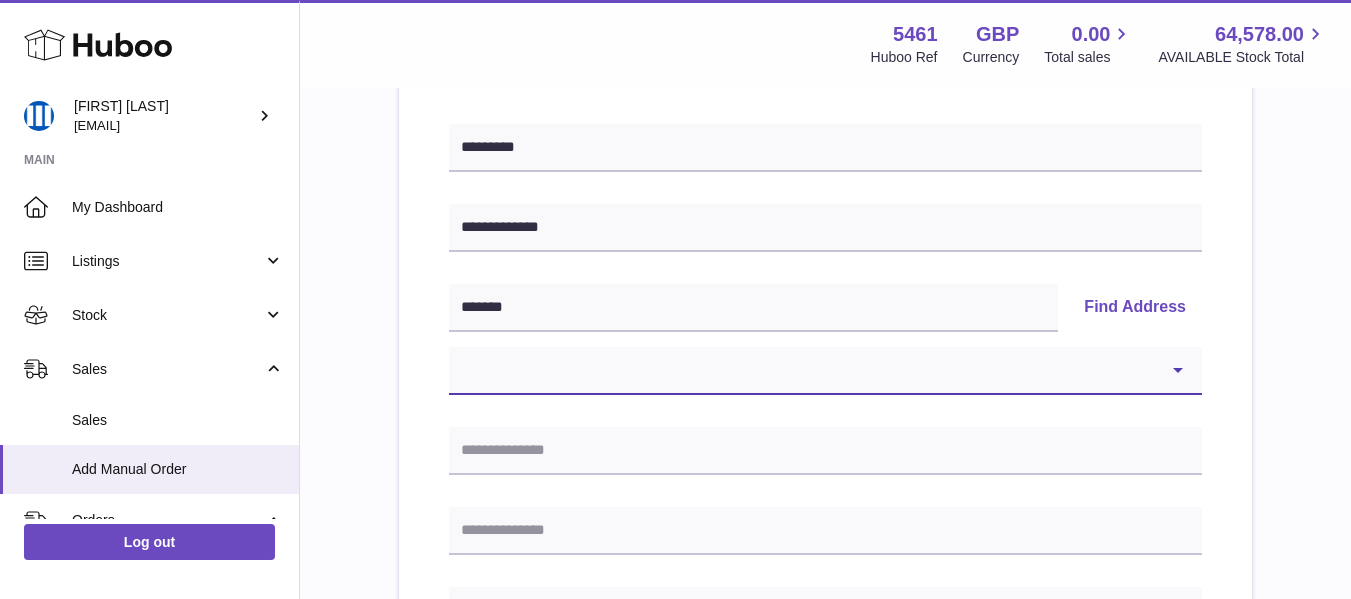 click on "**********" at bounding box center (825, 371) 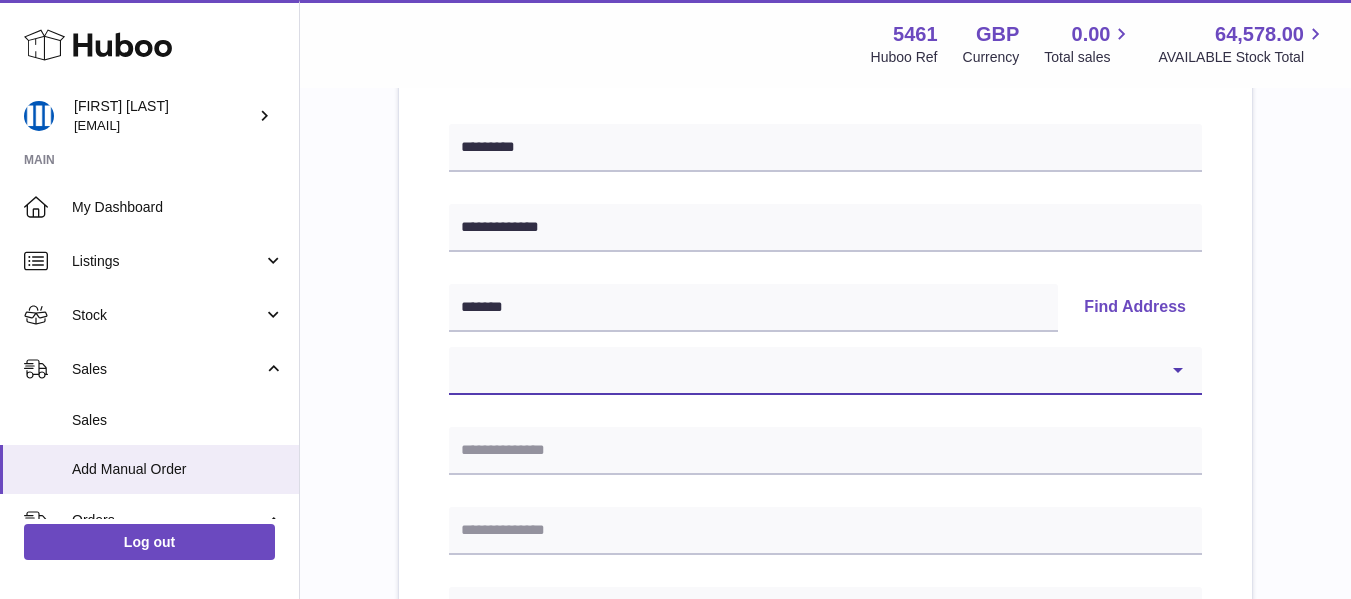 select on "*" 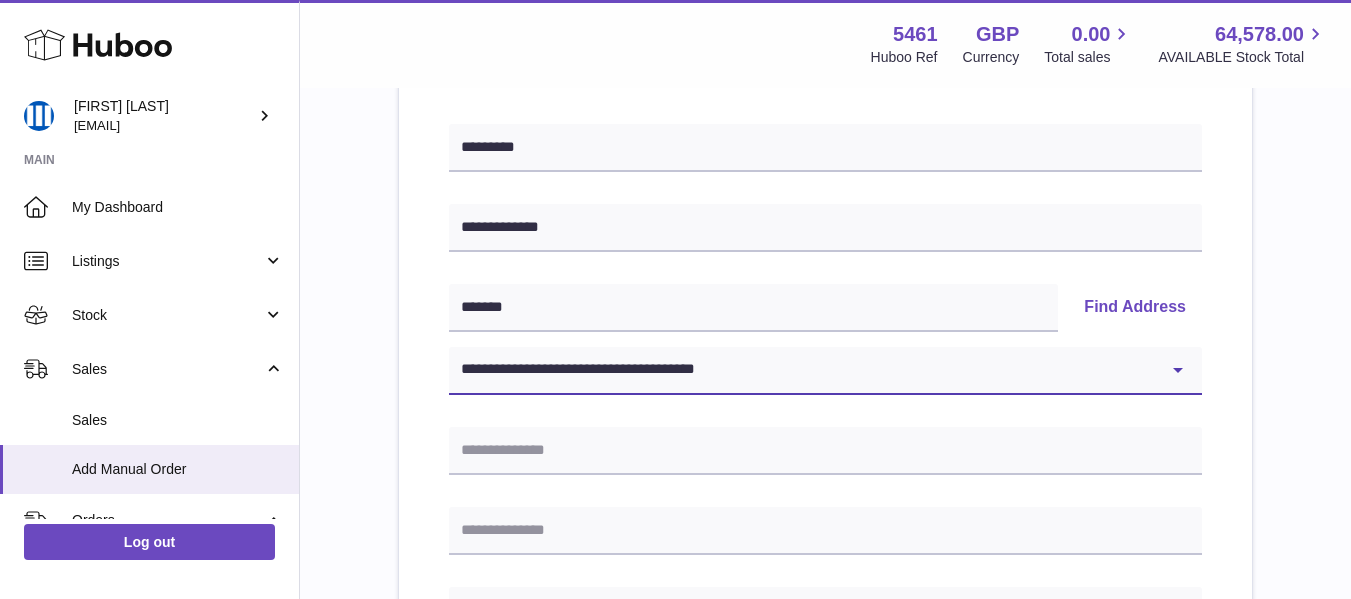 click on "**********" at bounding box center (825, 371) 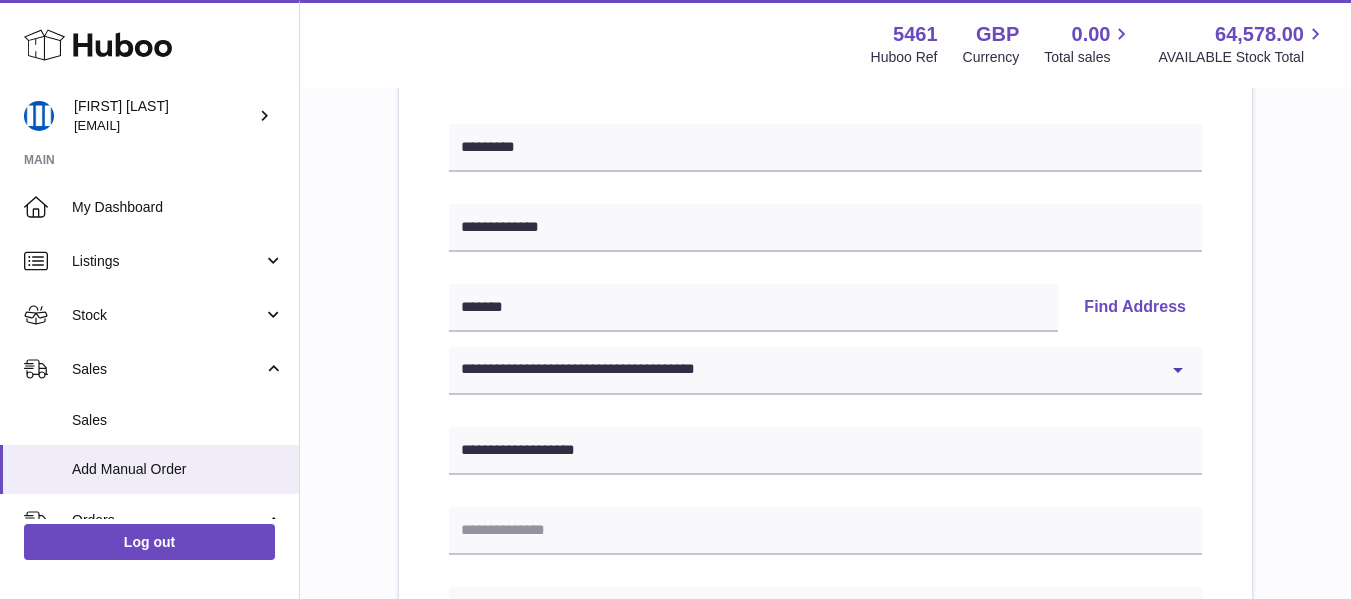 click on "**********" at bounding box center (825, 736) 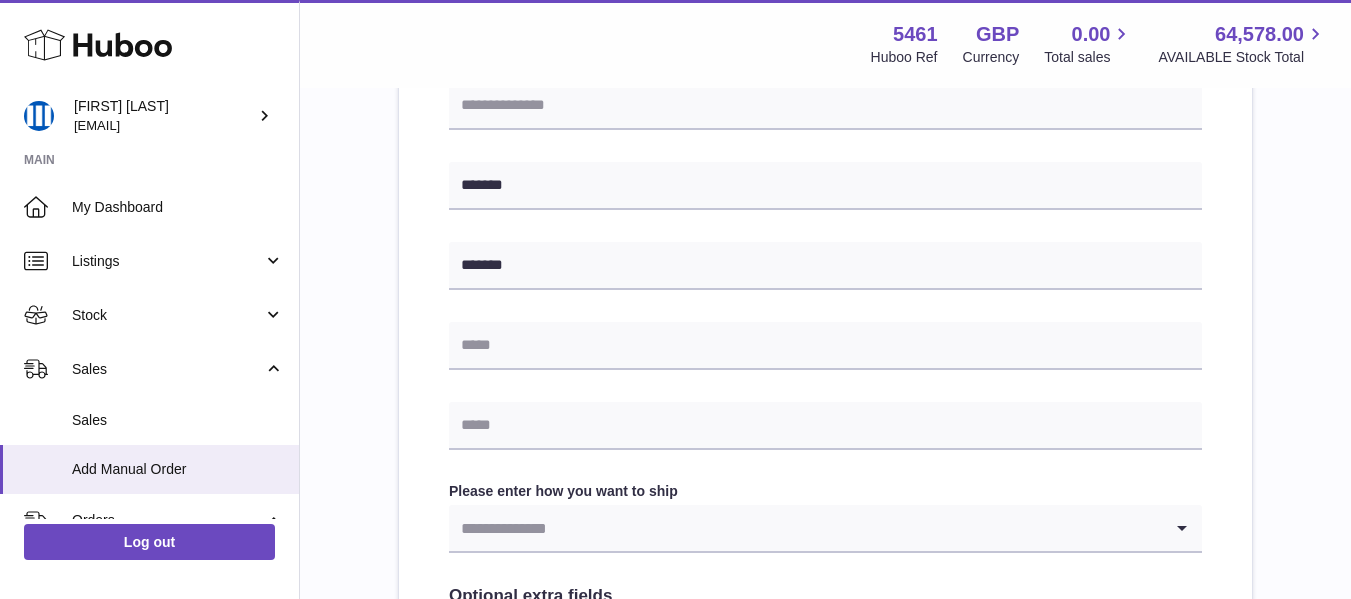 scroll, scrollTop: 761, scrollLeft: 0, axis: vertical 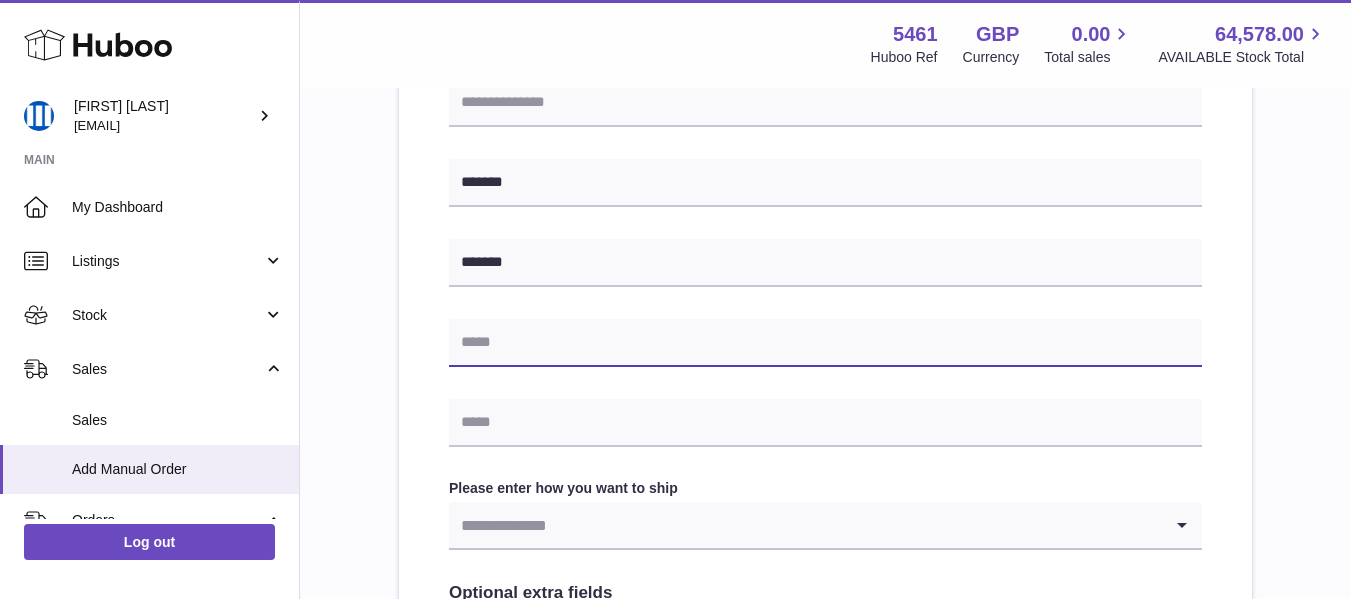 paste on "**********" 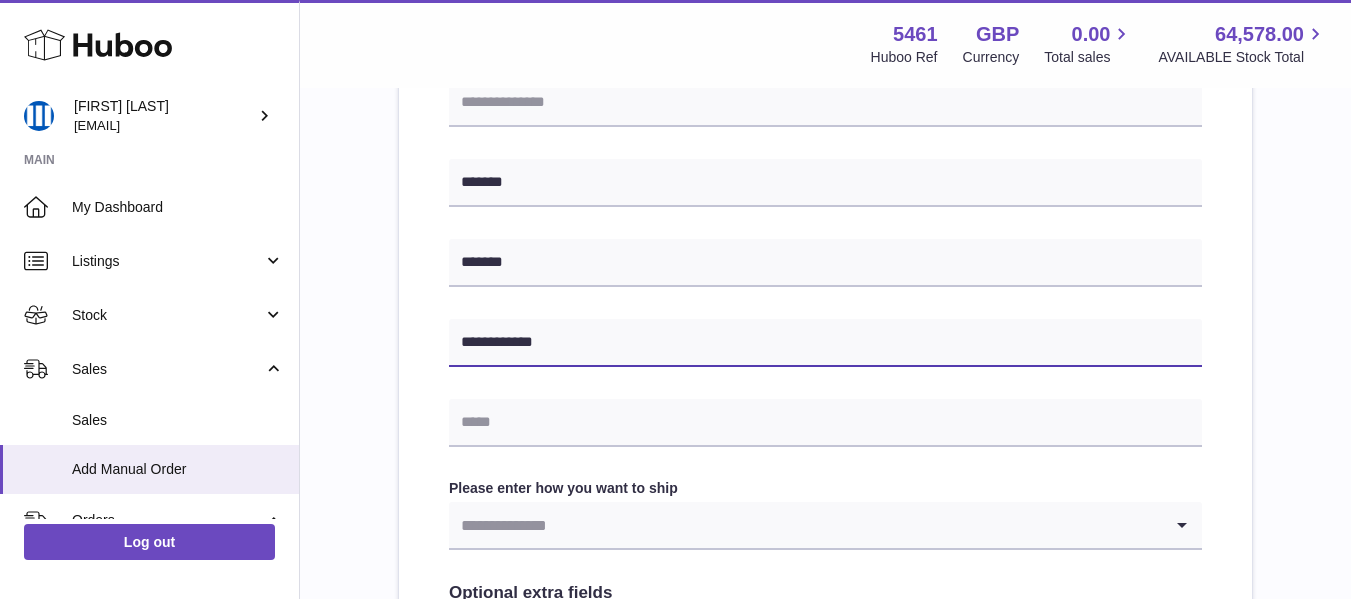 click on "**********" at bounding box center (825, 343) 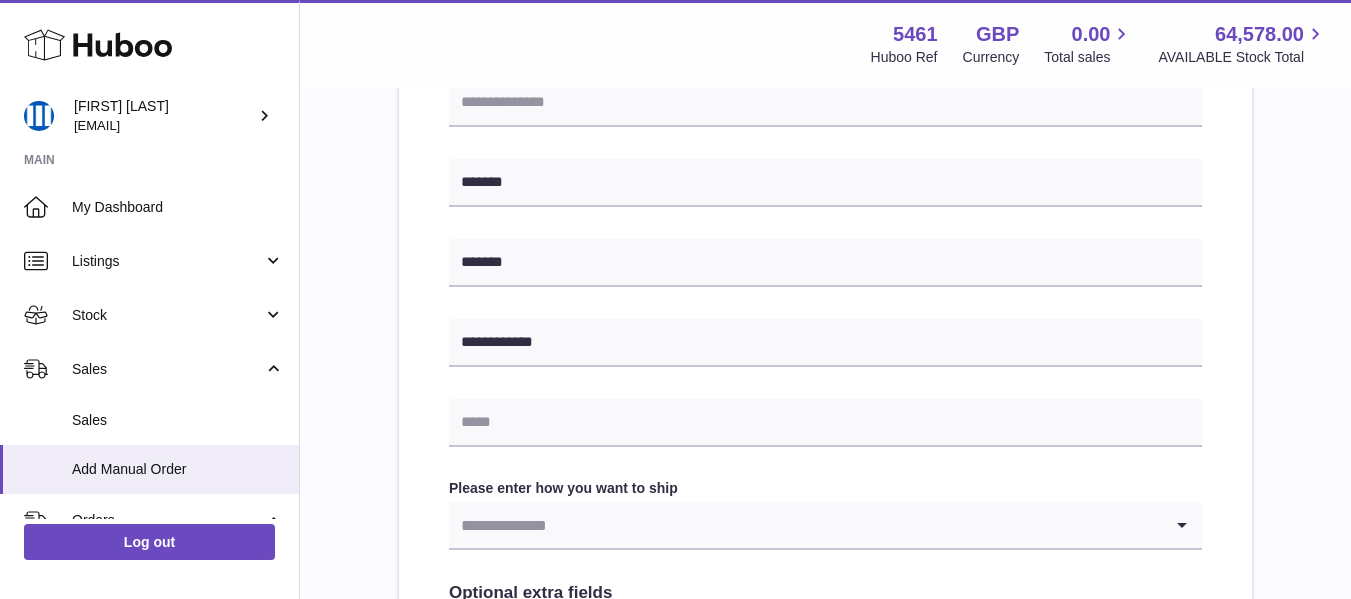 click on "**********" at bounding box center [825, 193] 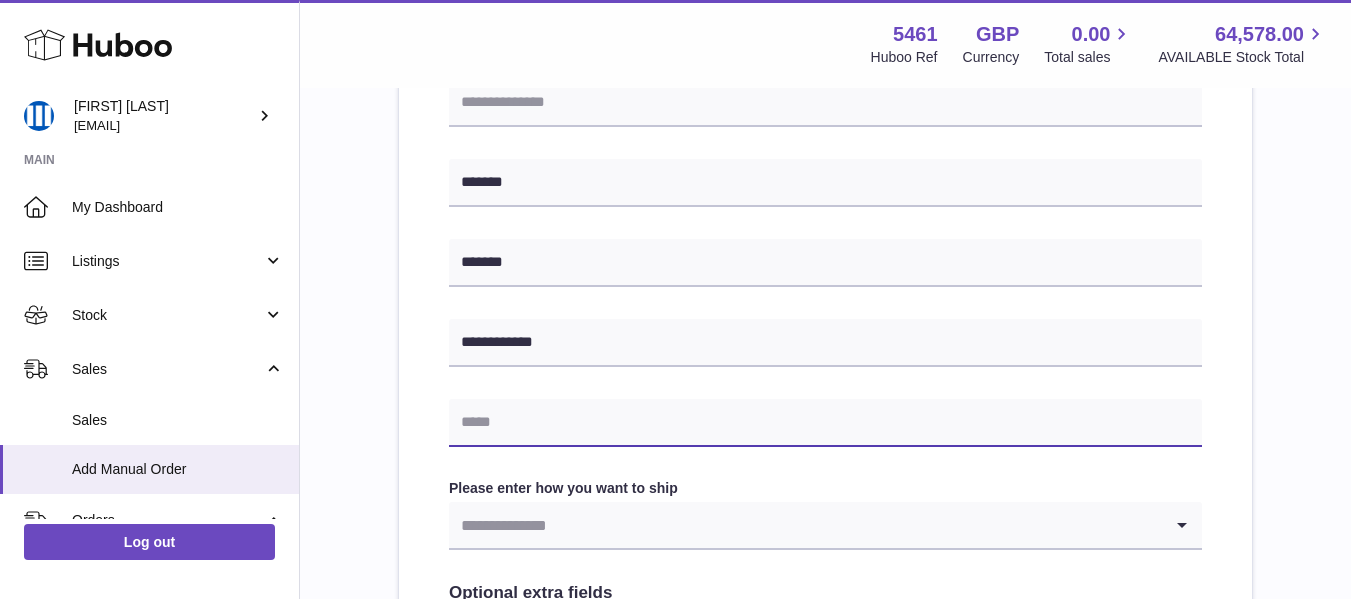 paste on "**********" 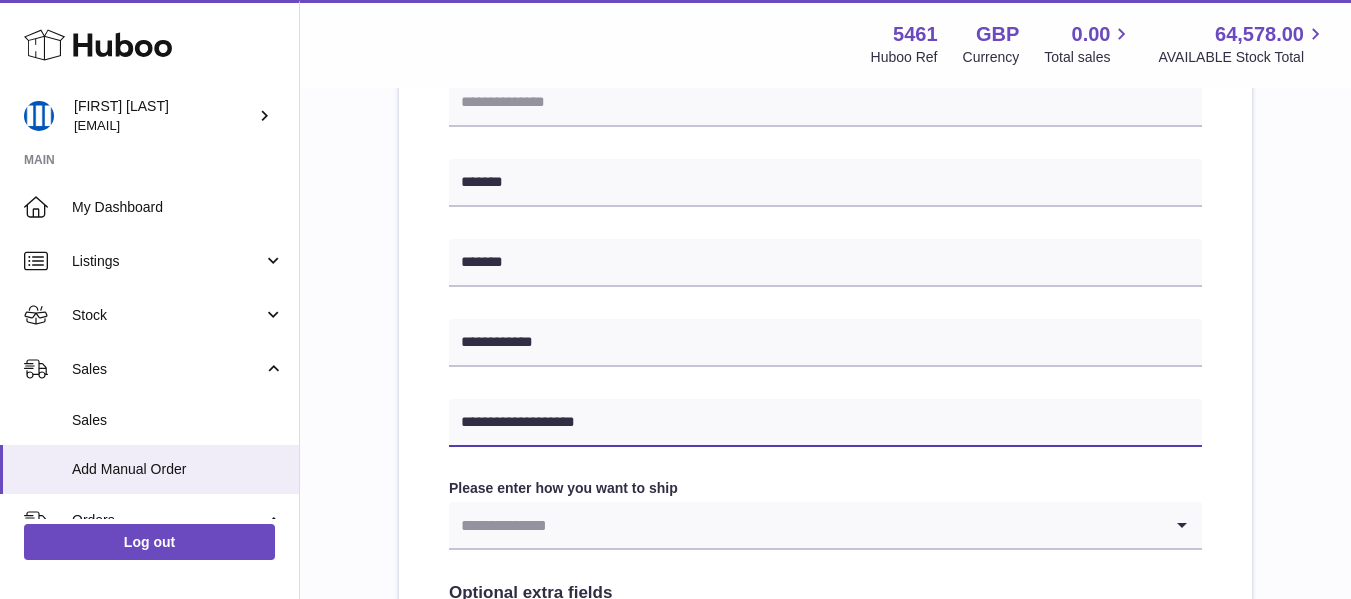 click on "**********" at bounding box center (825, 423) 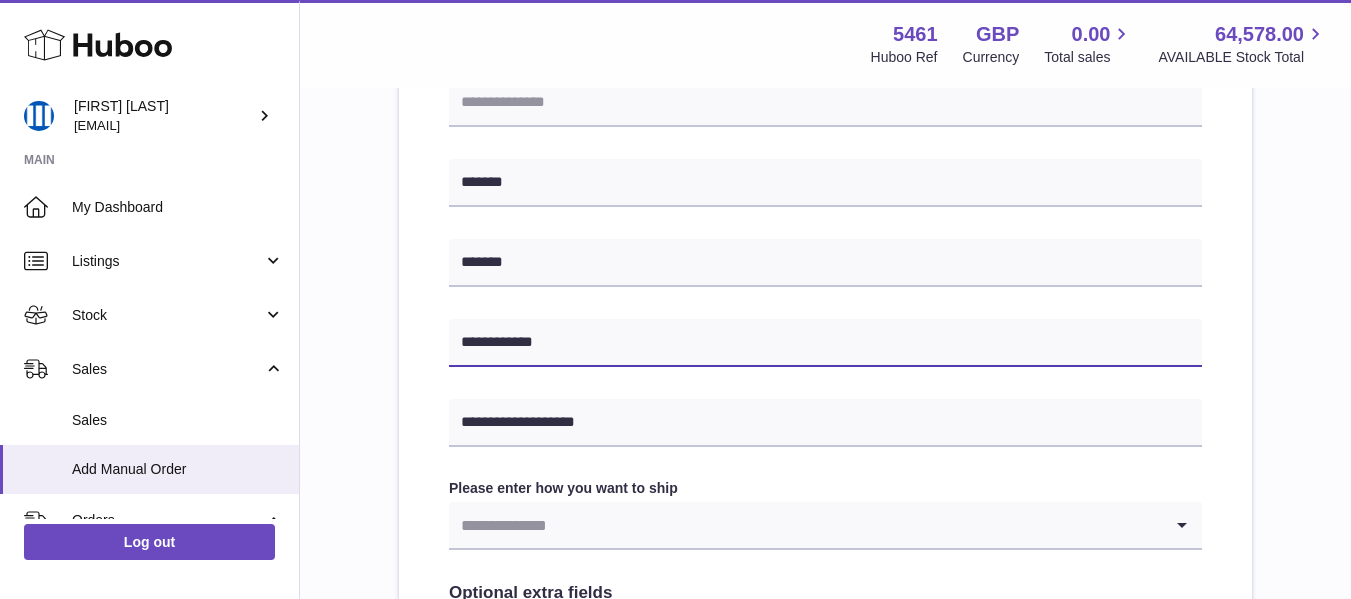 click on "**********" at bounding box center [825, 343] 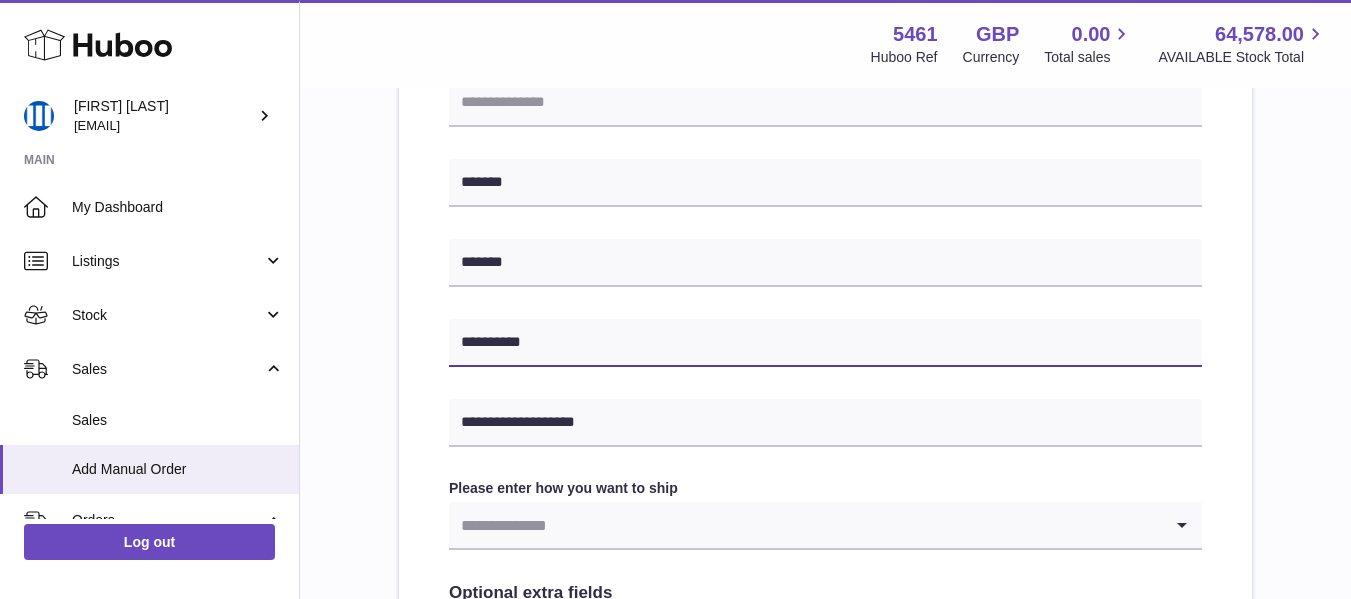 type on "**********" 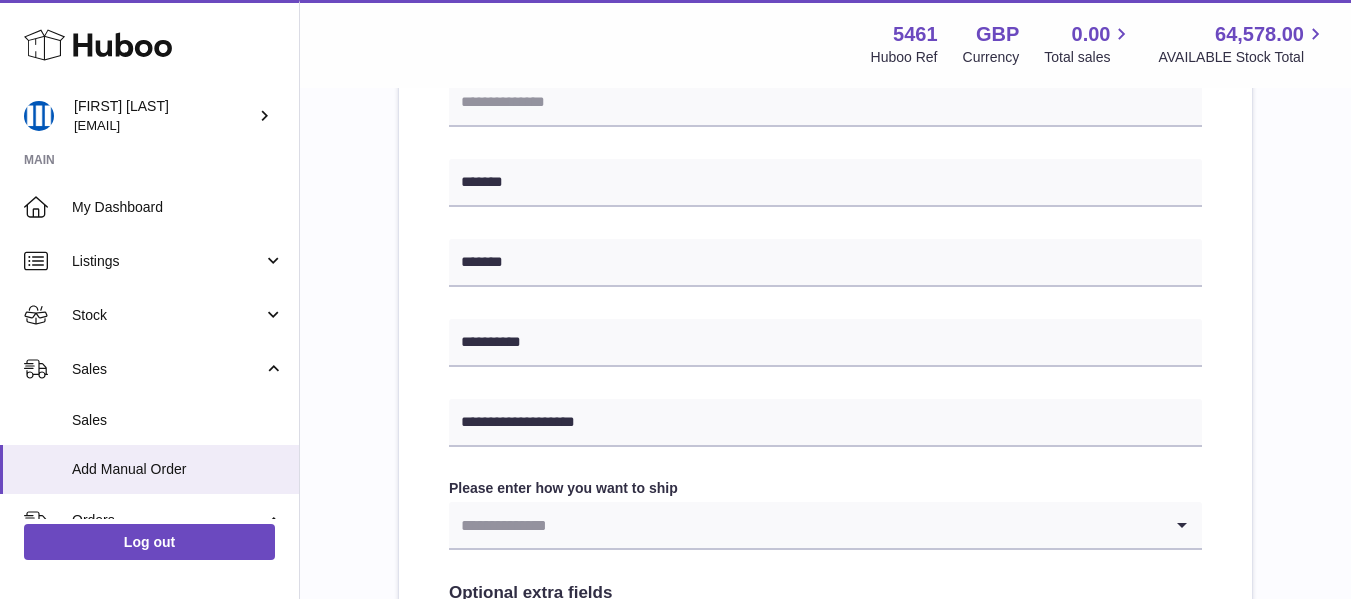 click on "**********" at bounding box center (825, 164) 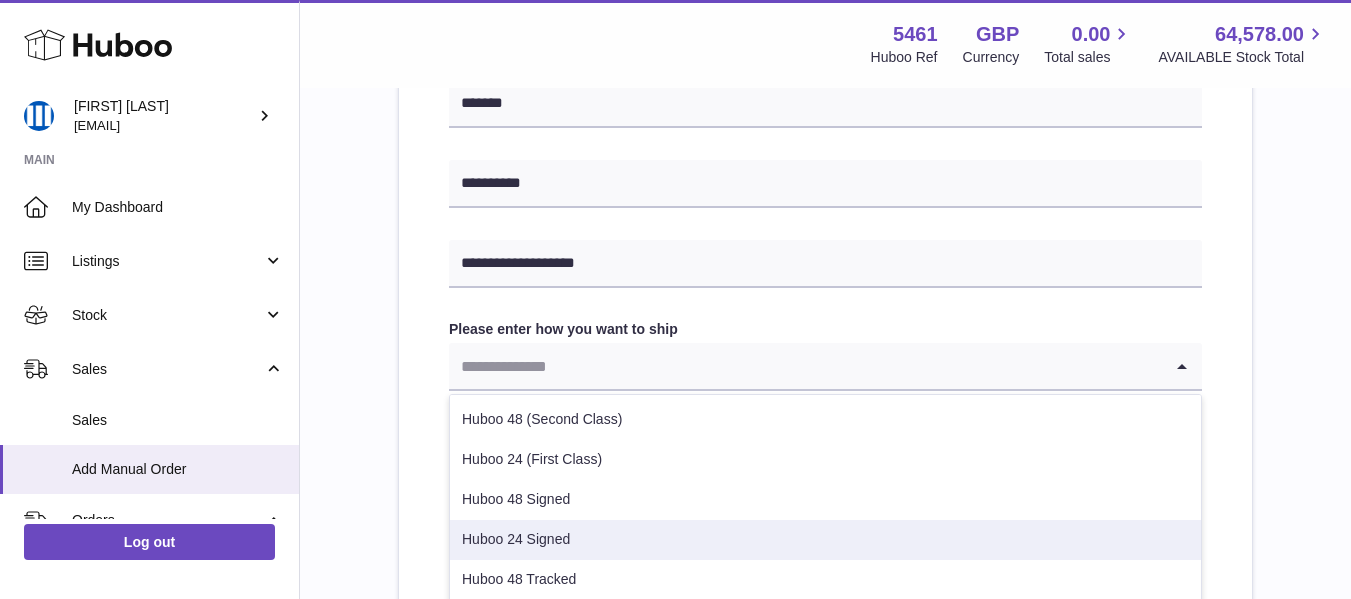 scroll, scrollTop: 922, scrollLeft: 0, axis: vertical 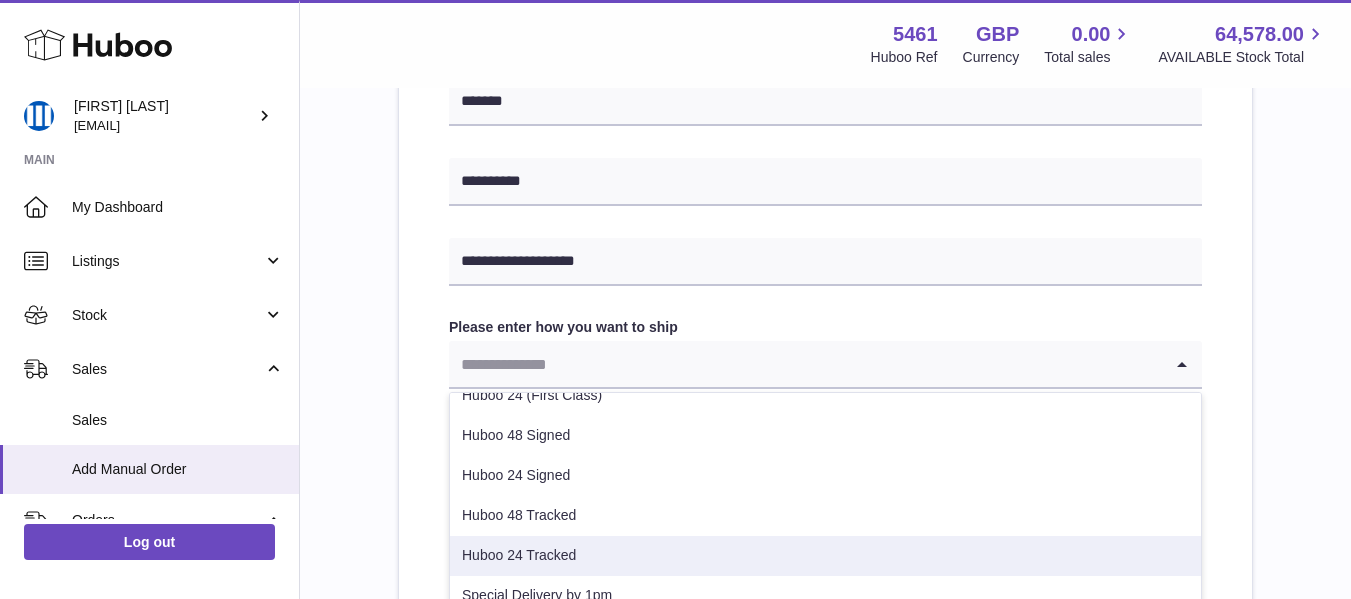 click on "Huboo 24 Tracked" at bounding box center [825, 556] 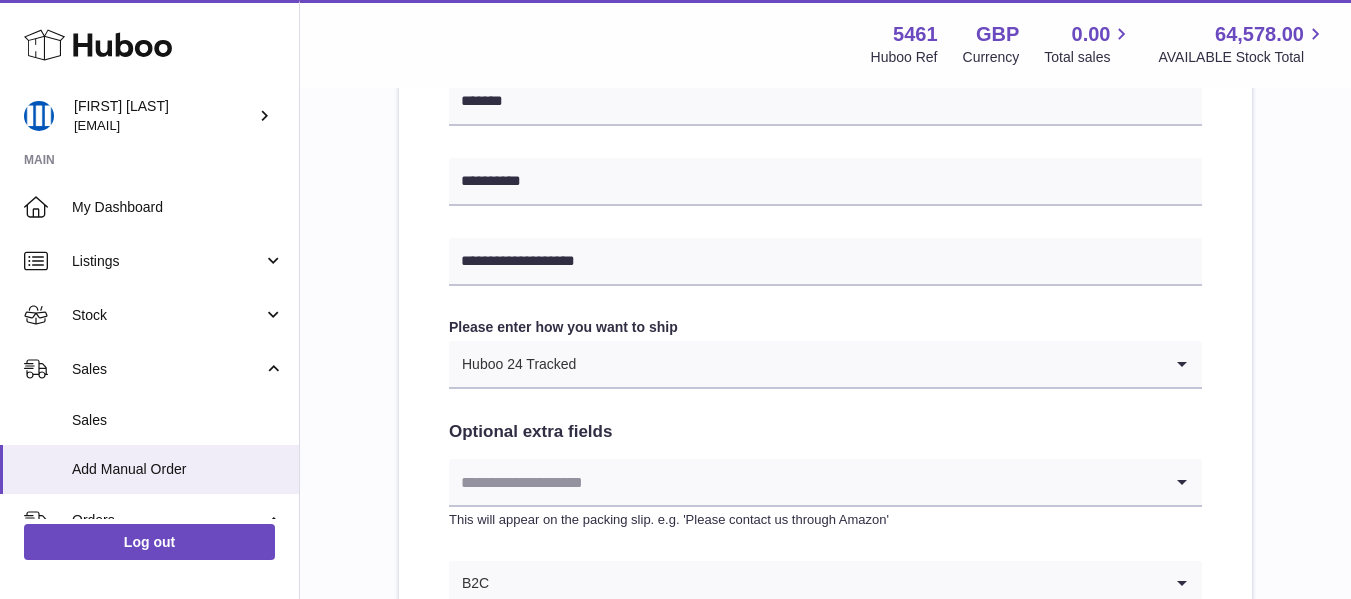 click on "**********" at bounding box center [825, 67] 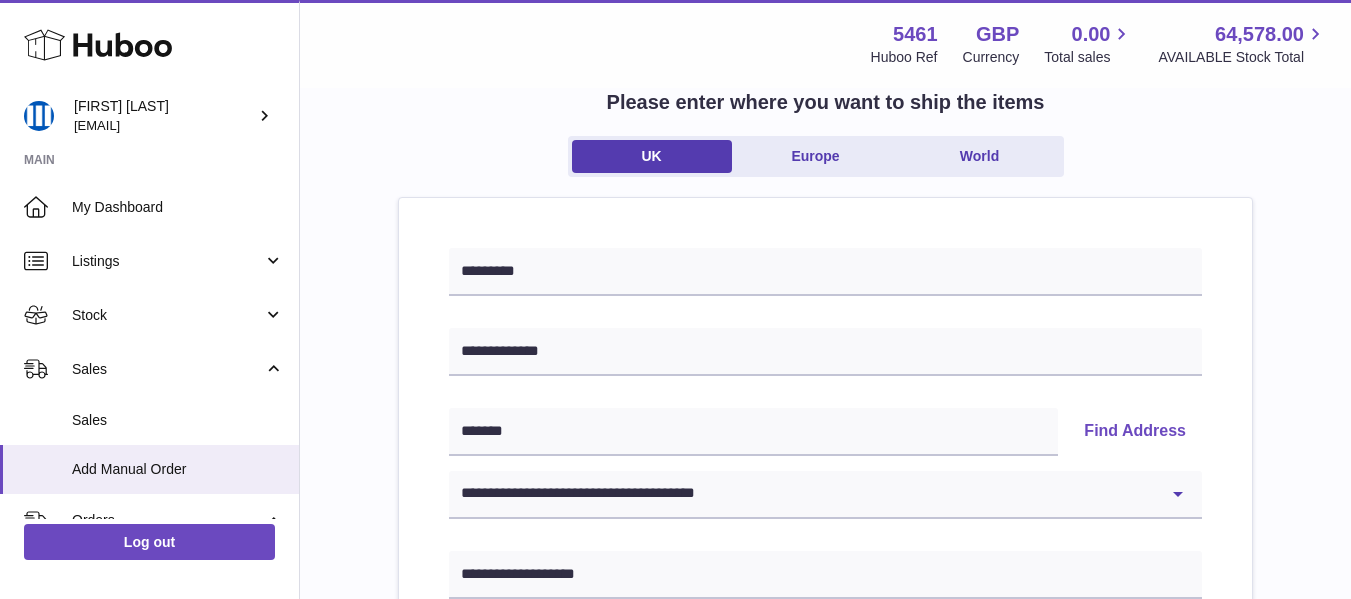 scroll, scrollTop: 0, scrollLeft: 0, axis: both 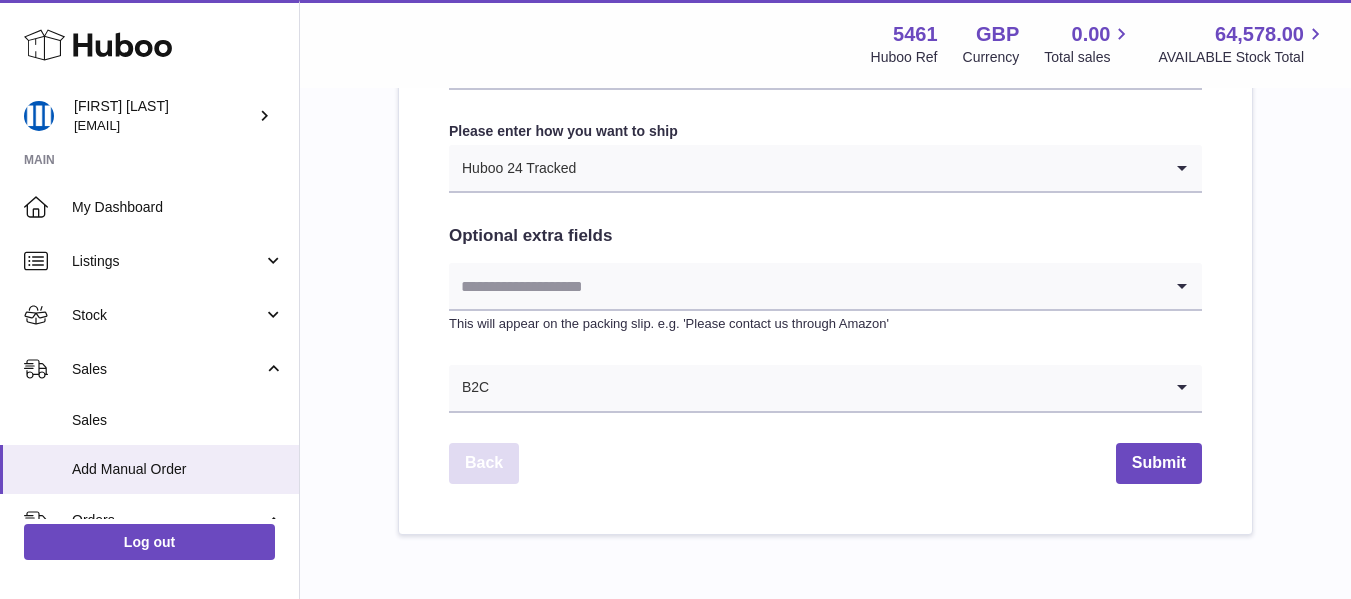 click on "Back" at bounding box center [484, 463] 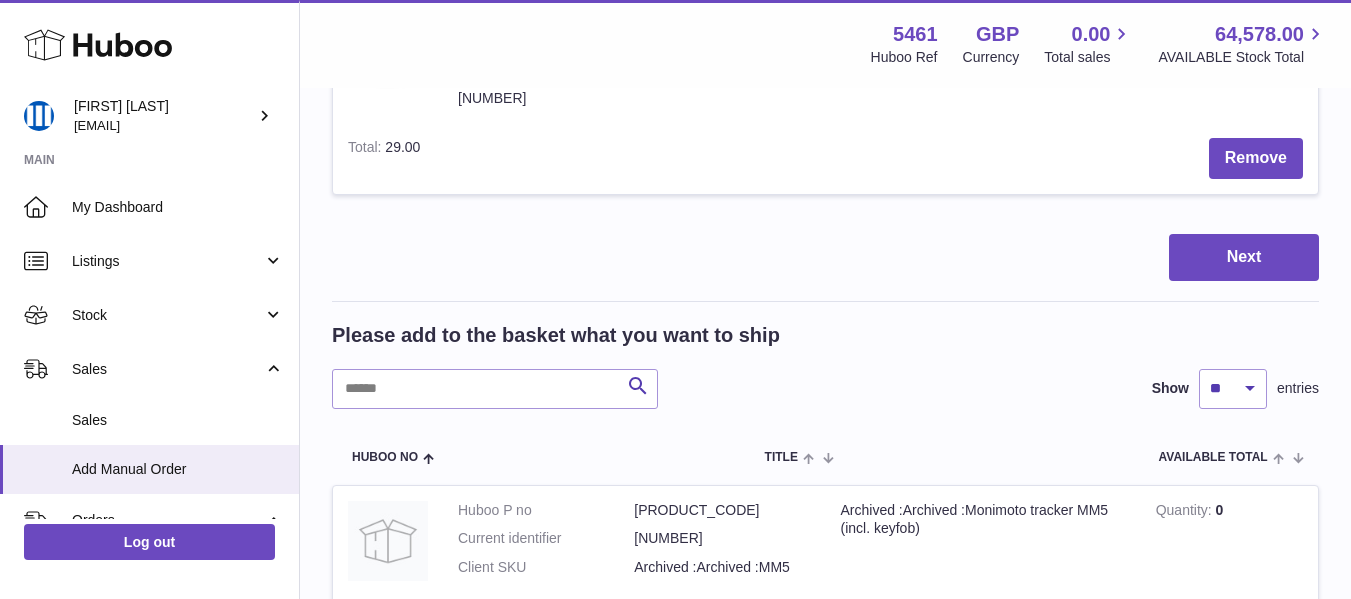 scroll, scrollTop: 295, scrollLeft: 0, axis: vertical 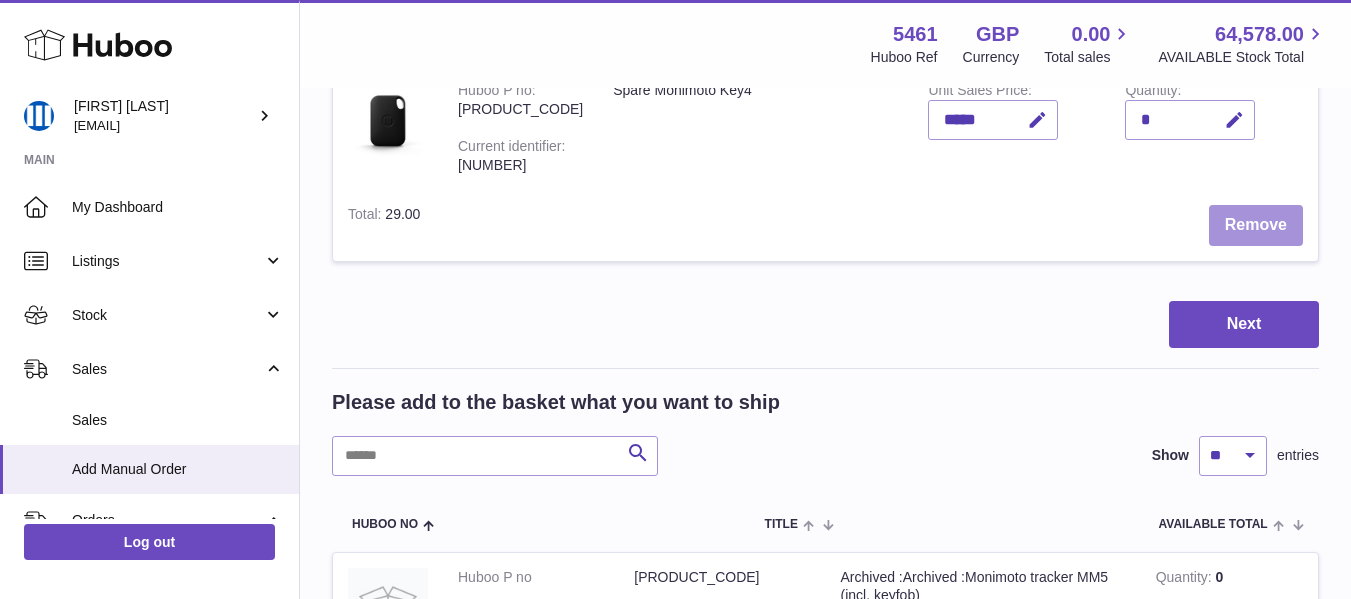 click on "Remove" at bounding box center (1256, 225) 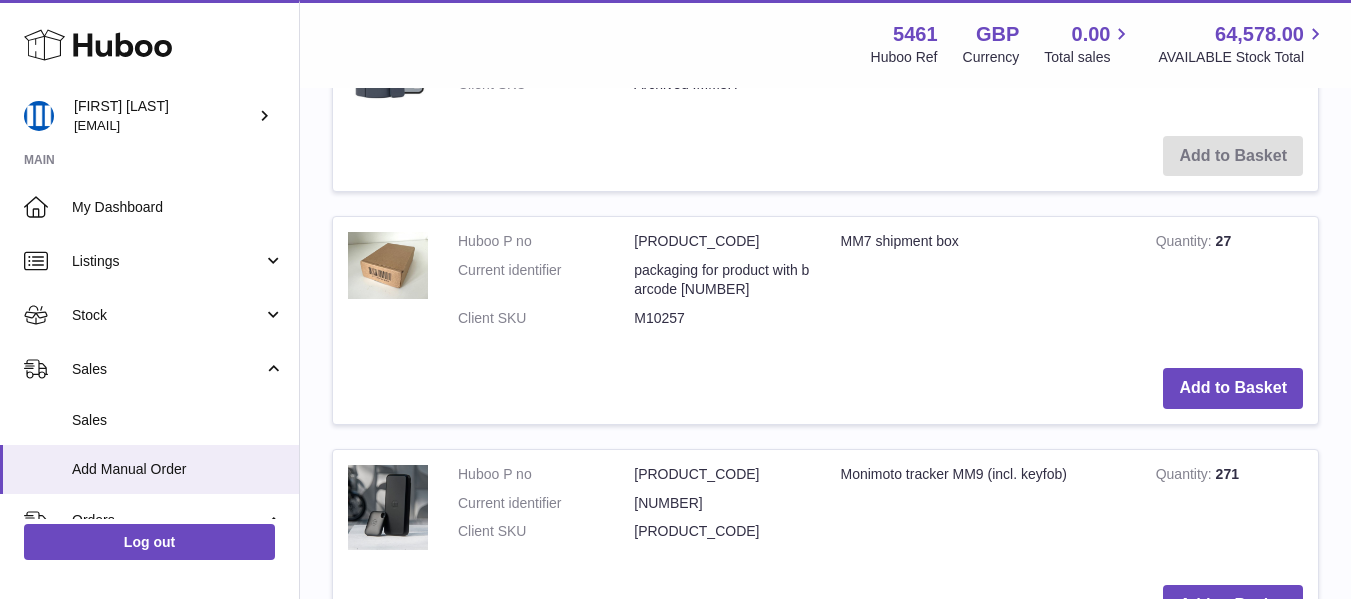 scroll, scrollTop: 2237, scrollLeft: 0, axis: vertical 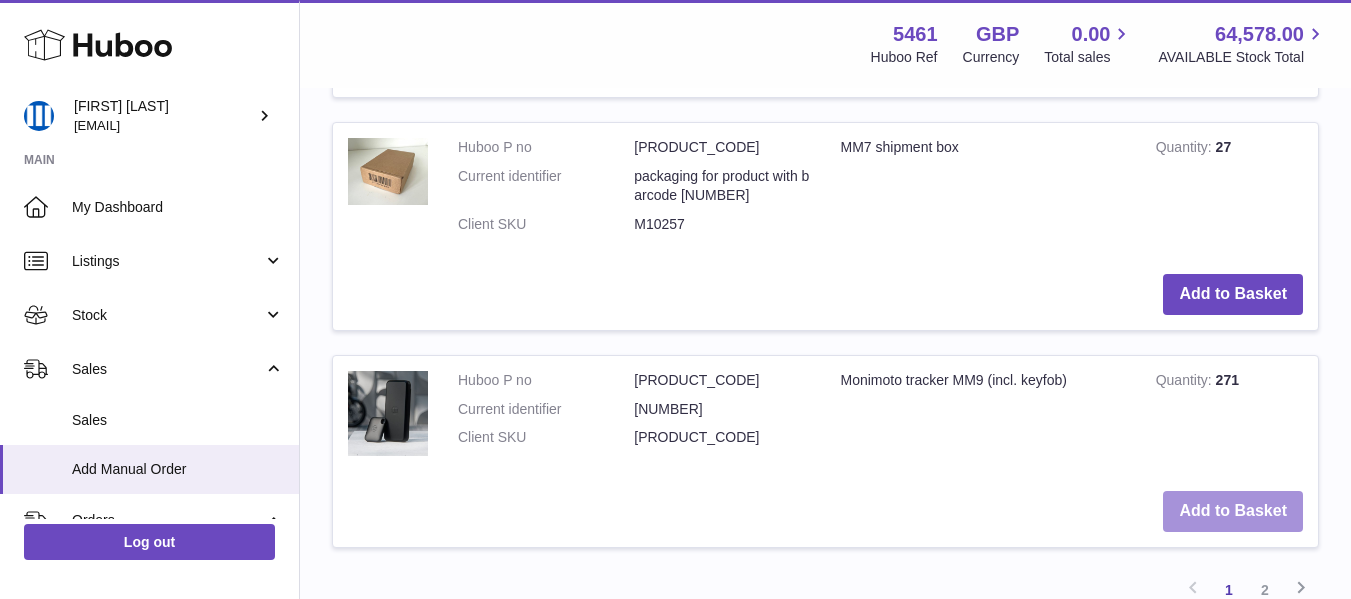 click on "Add to Basket" at bounding box center [1233, 511] 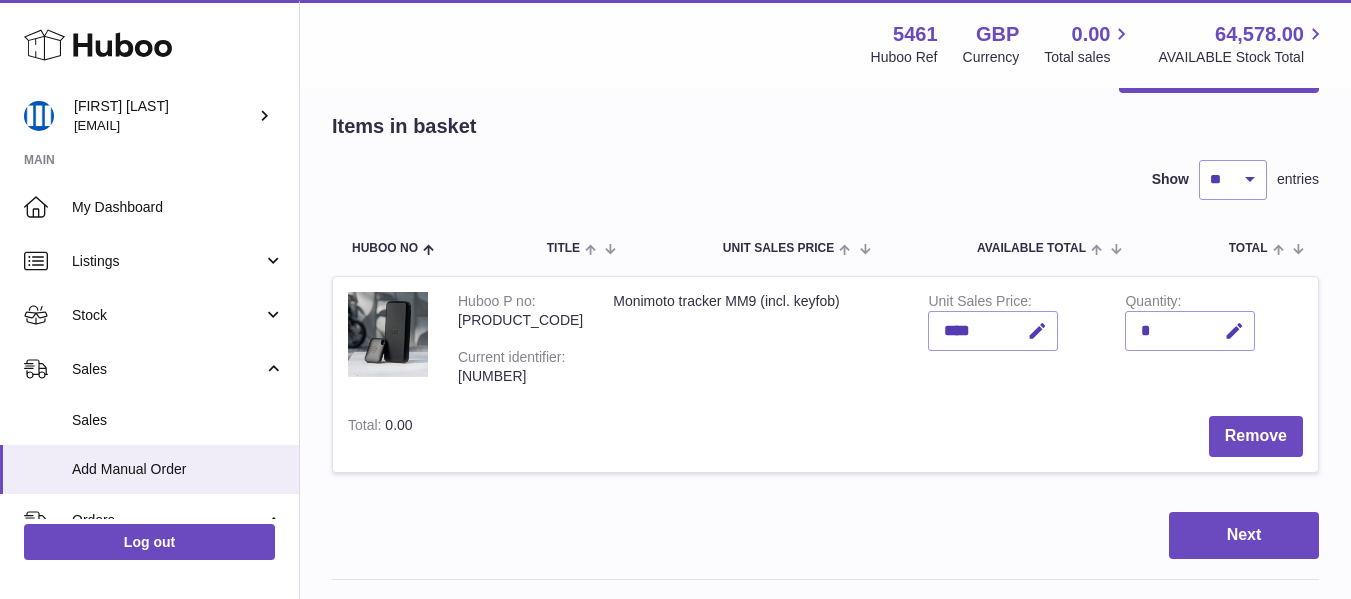 scroll, scrollTop: 0, scrollLeft: 0, axis: both 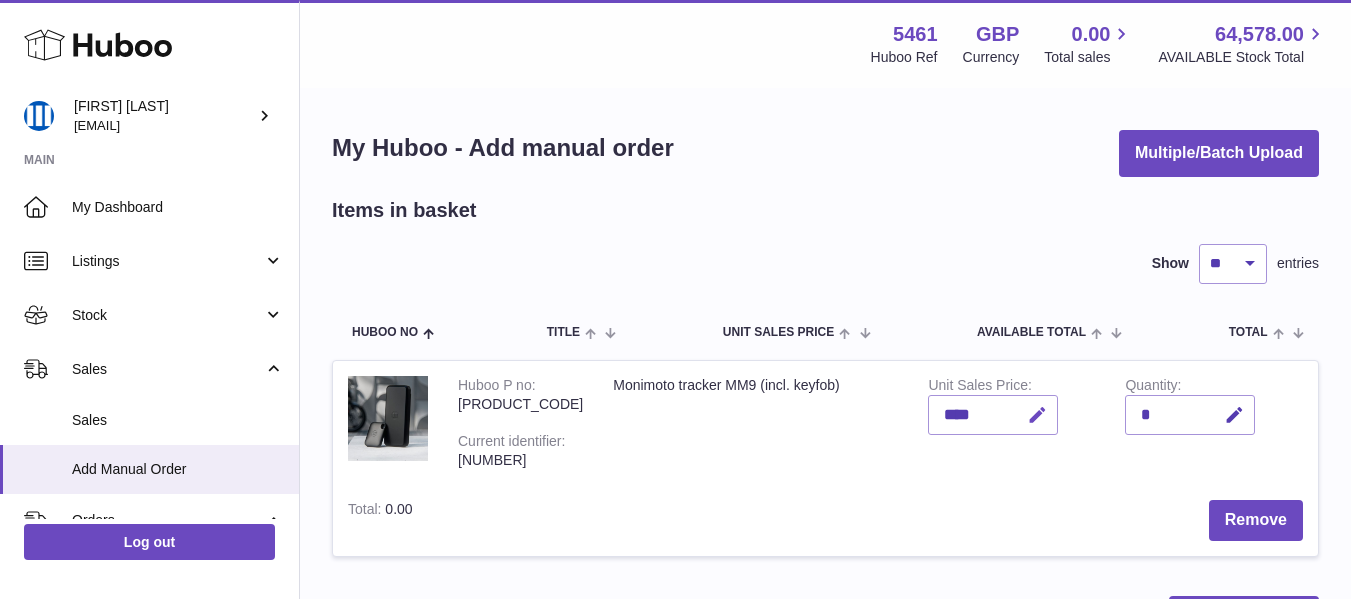 click at bounding box center [1037, 415] 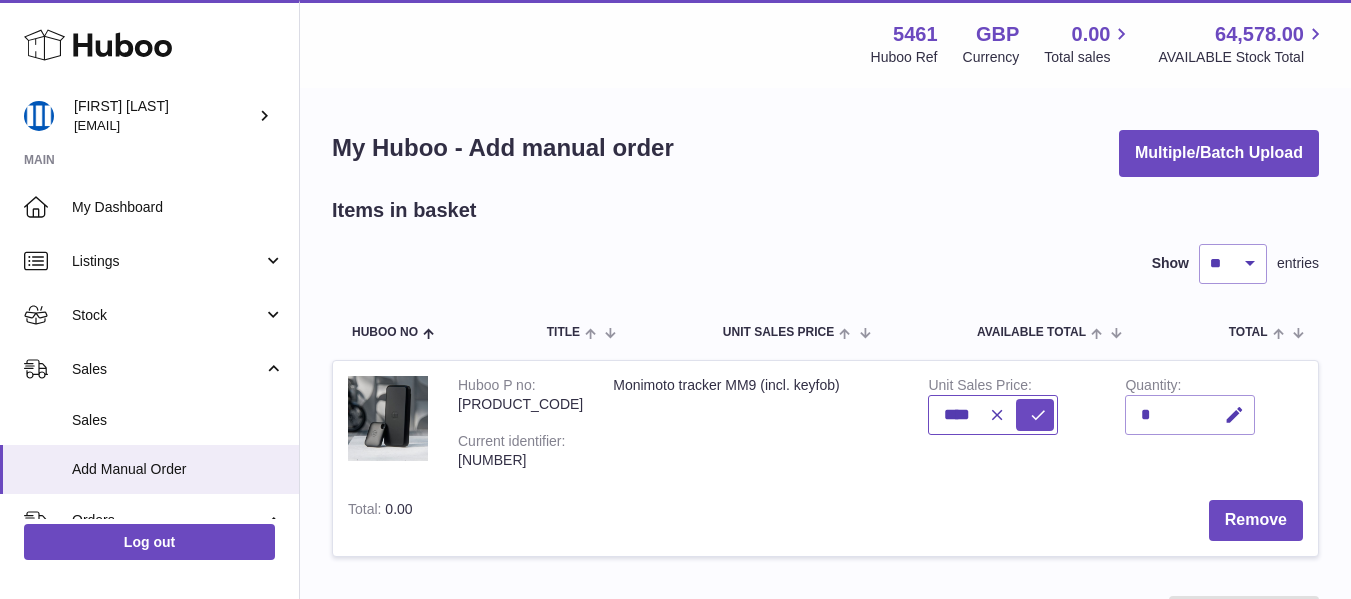 drag, startPoint x: 931, startPoint y: 418, endPoint x: 913, endPoint y: 418, distance: 18 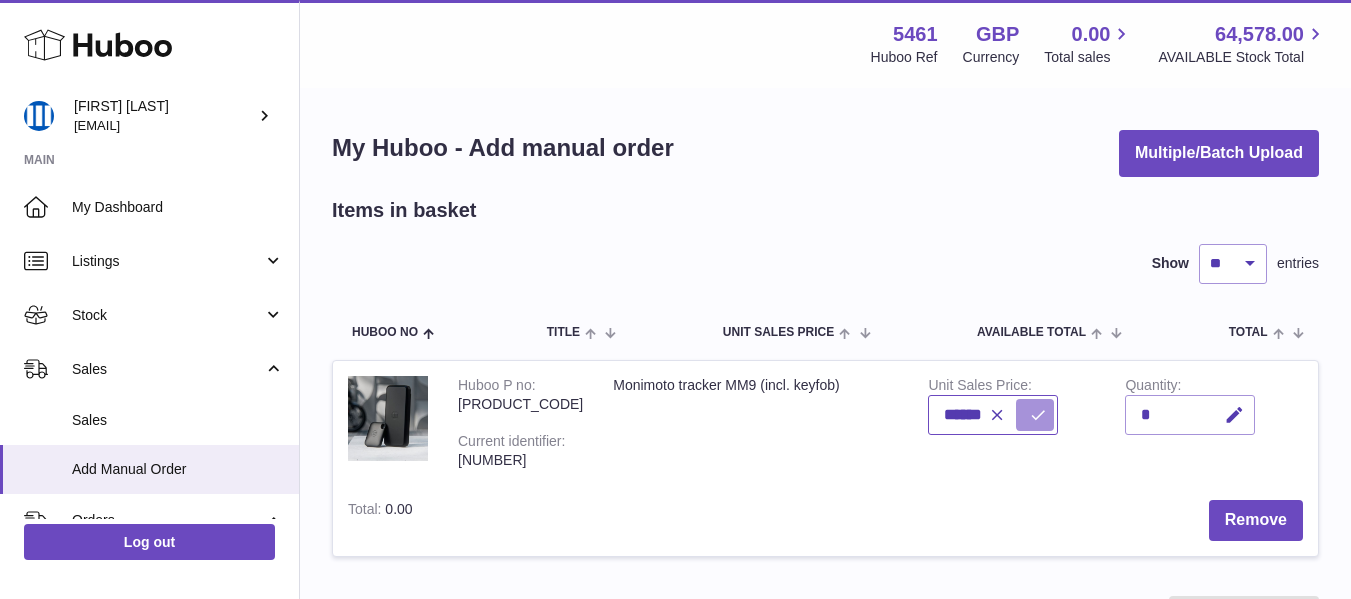 type on "******" 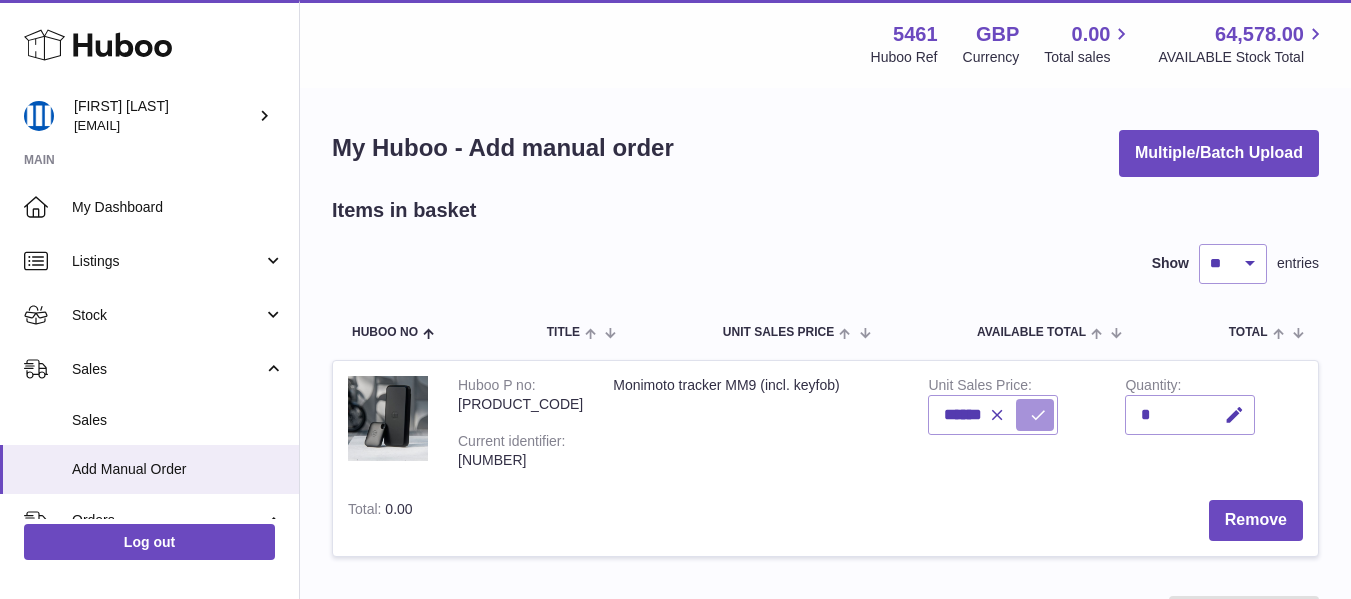 click at bounding box center [1035, 415] 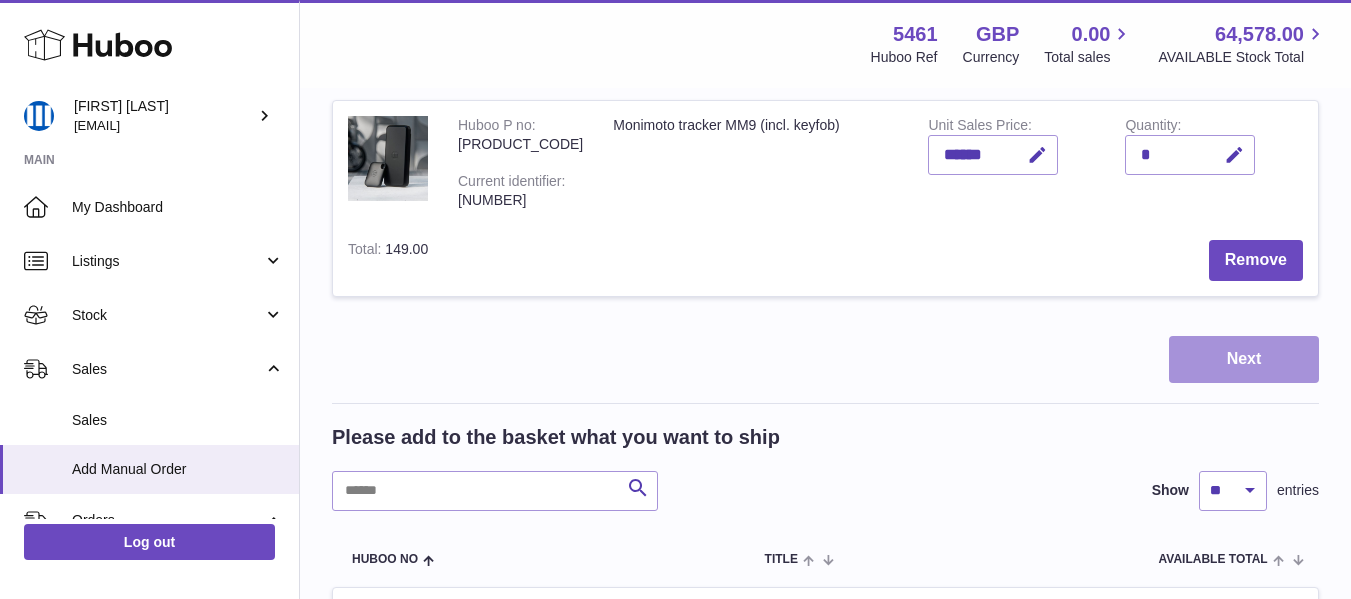 click on "Next" at bounding box center (1244, 359) 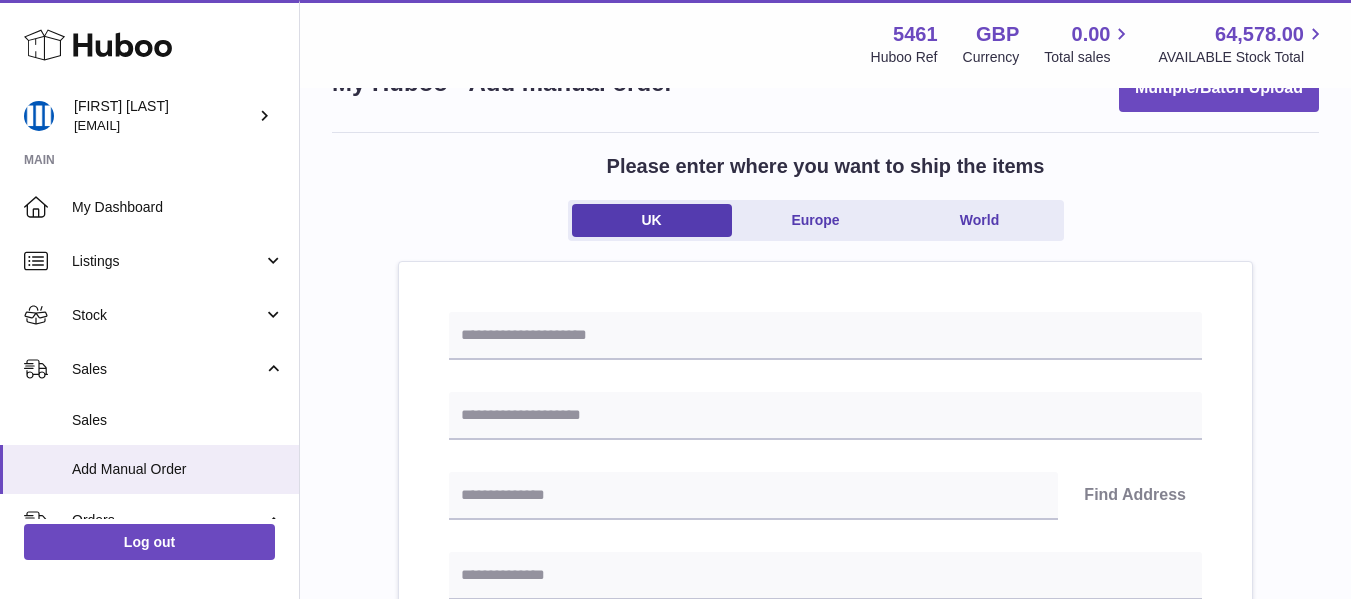scroll, scrollTop: 38, scrollLeft: 0, axis: vertical 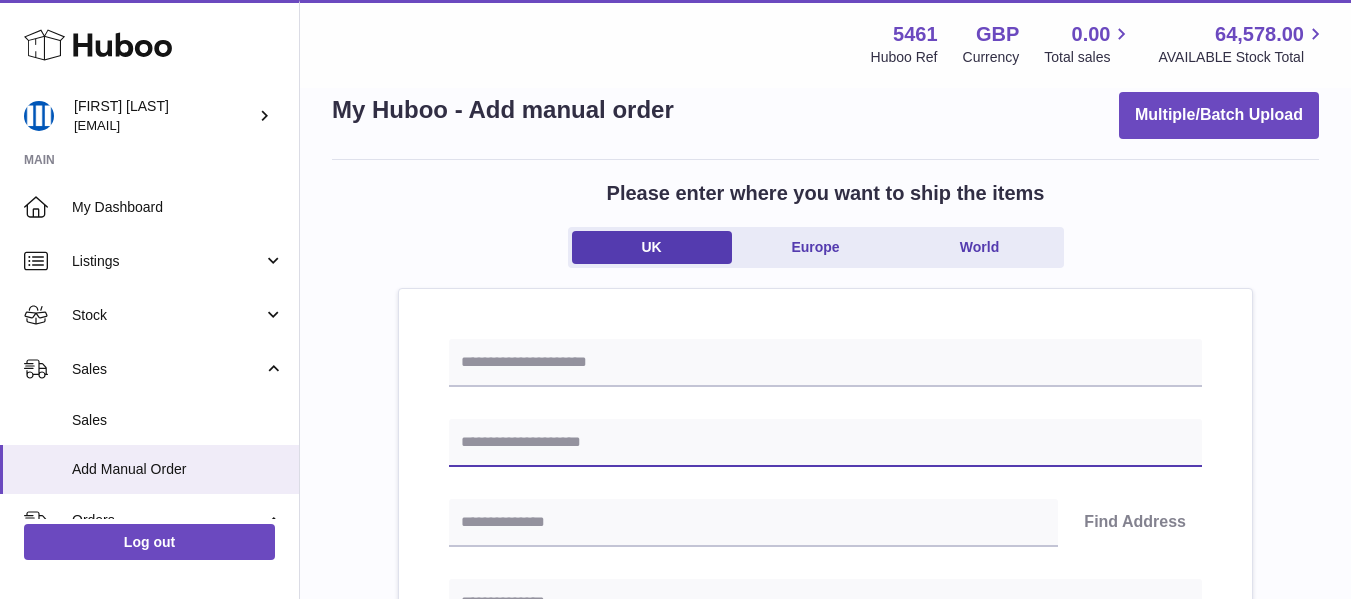 paste on "**********" 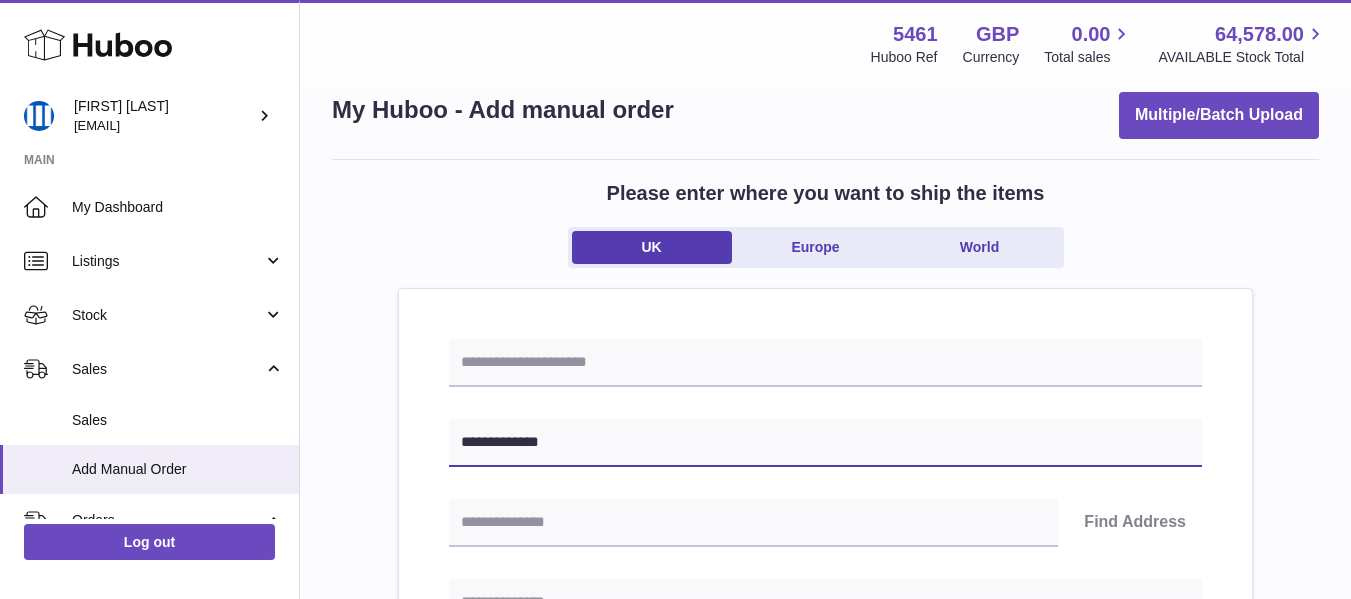 click on "**********" at bounding box center [825, 443] 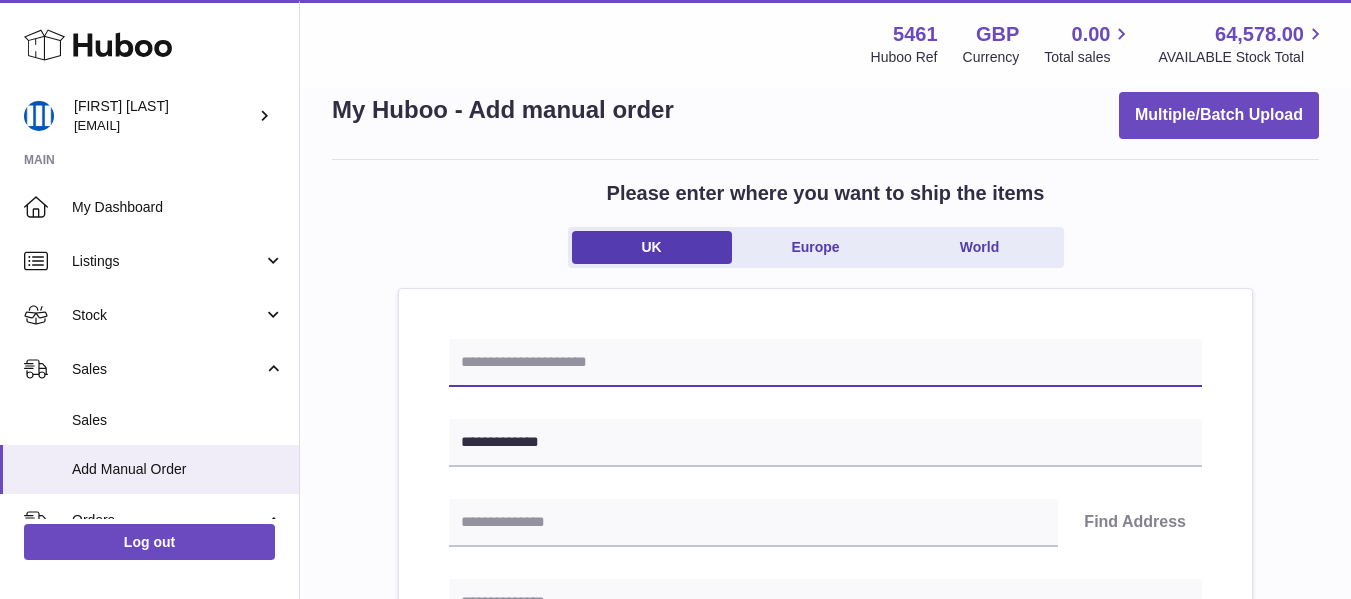 paste on "*********" 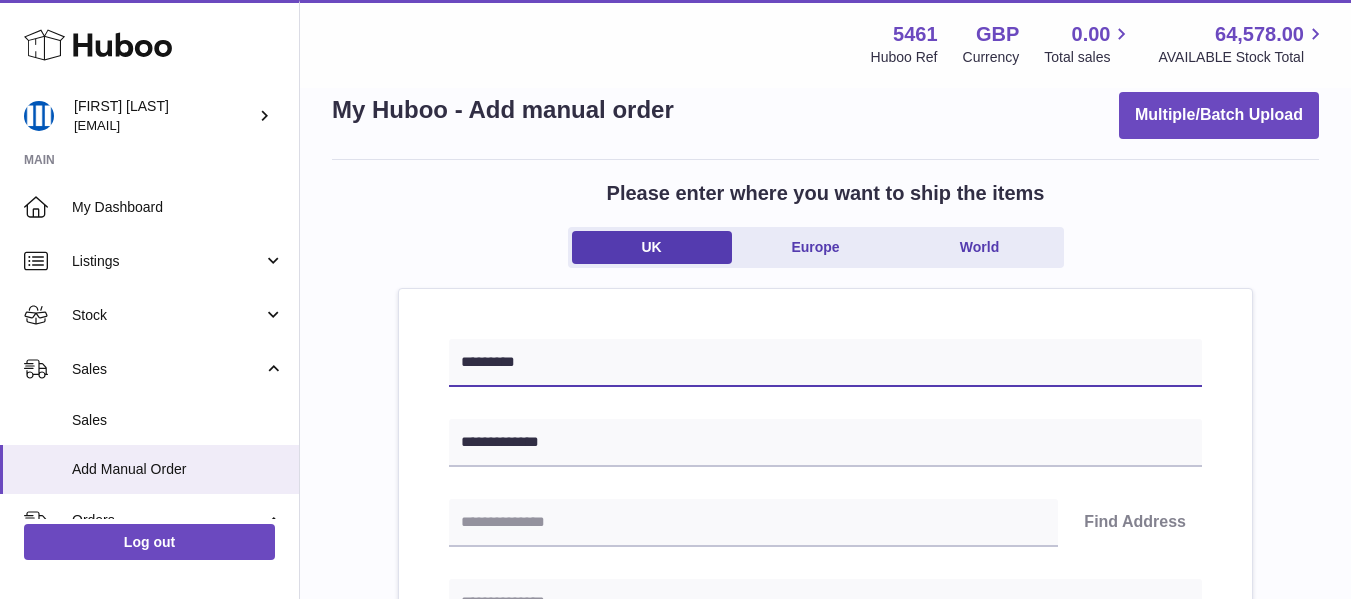 click on "*********" at bounding box center [825, 363] 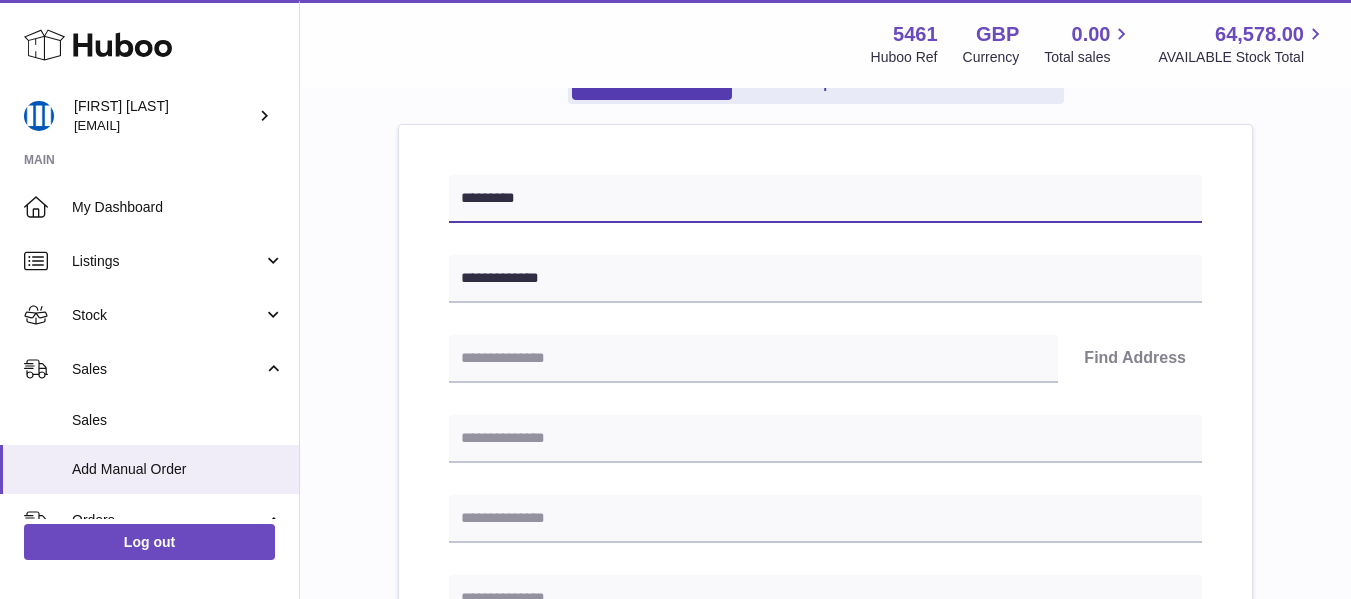 scroll, scrollTop: 203, scrollLeft: 0, axis: vertical 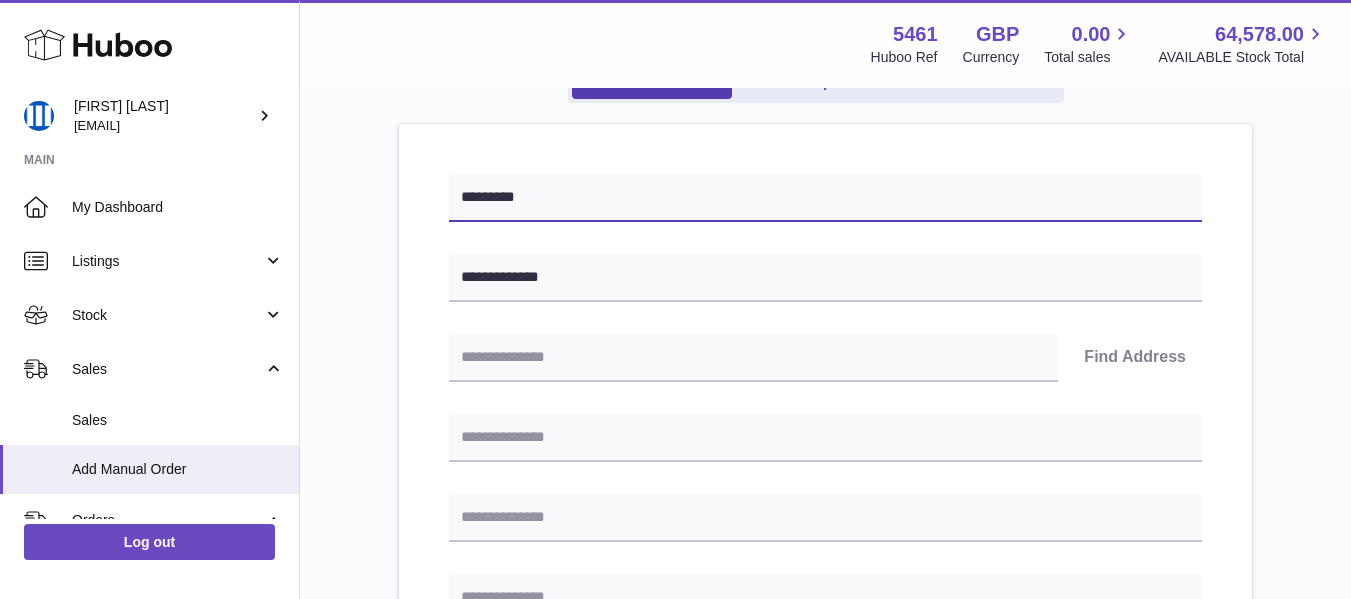 paste on "*******" 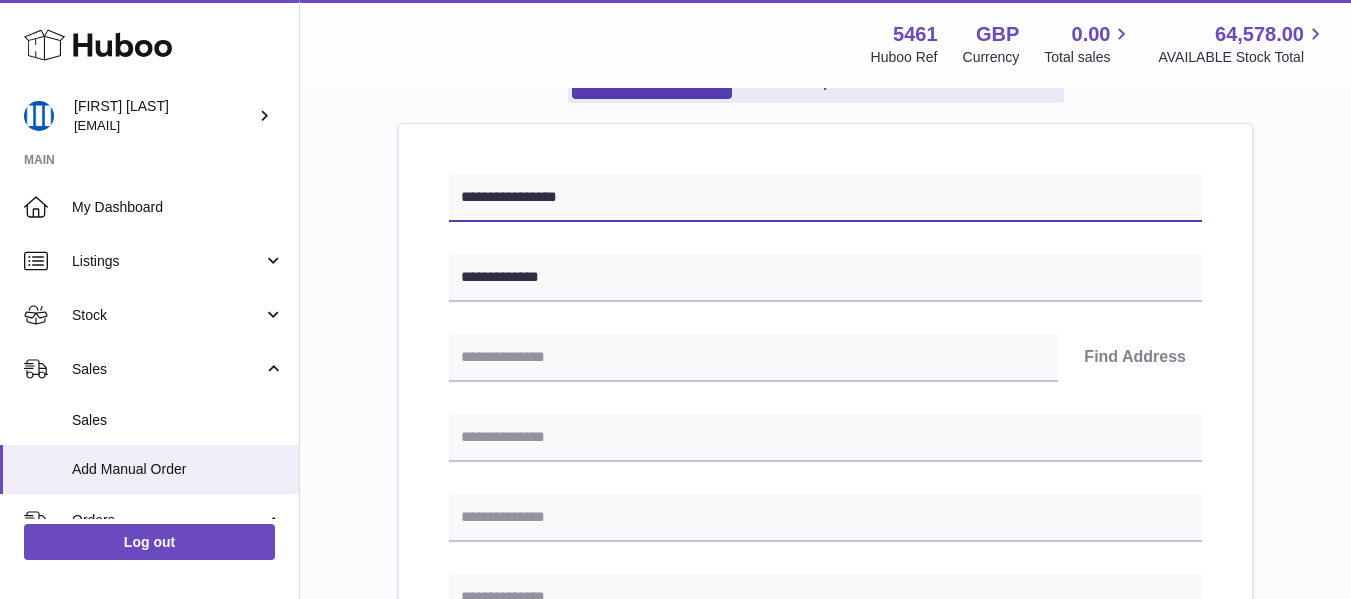 type on "*********" 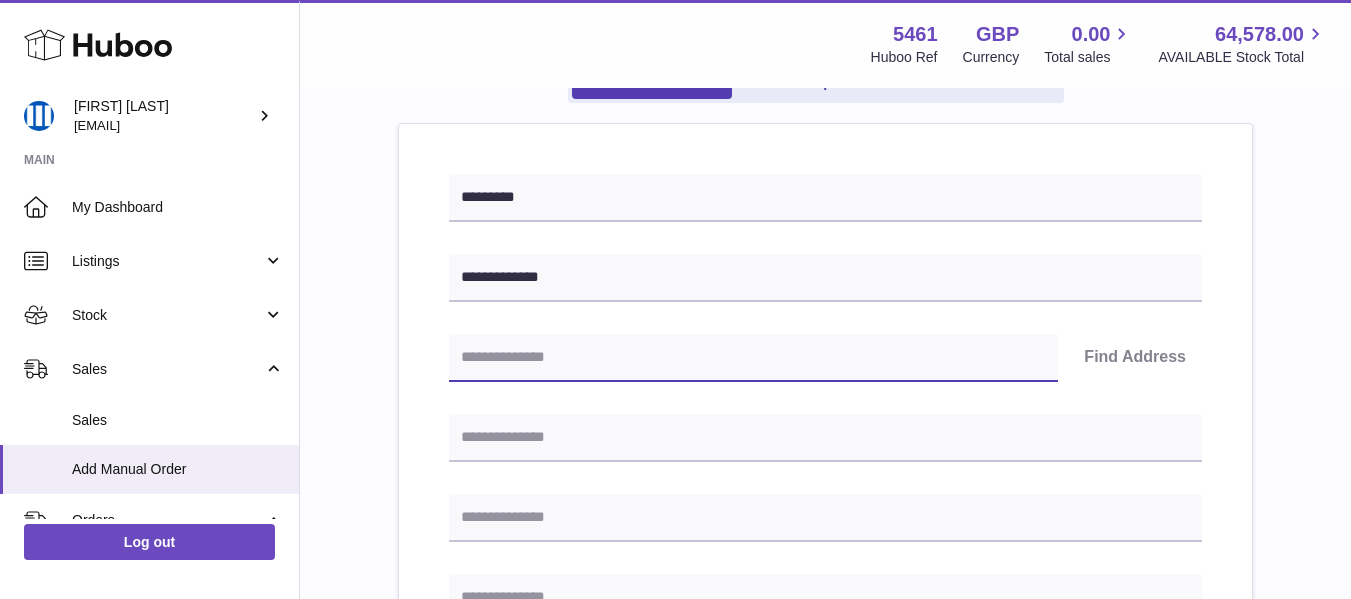 click at bounding box center [753, 358] 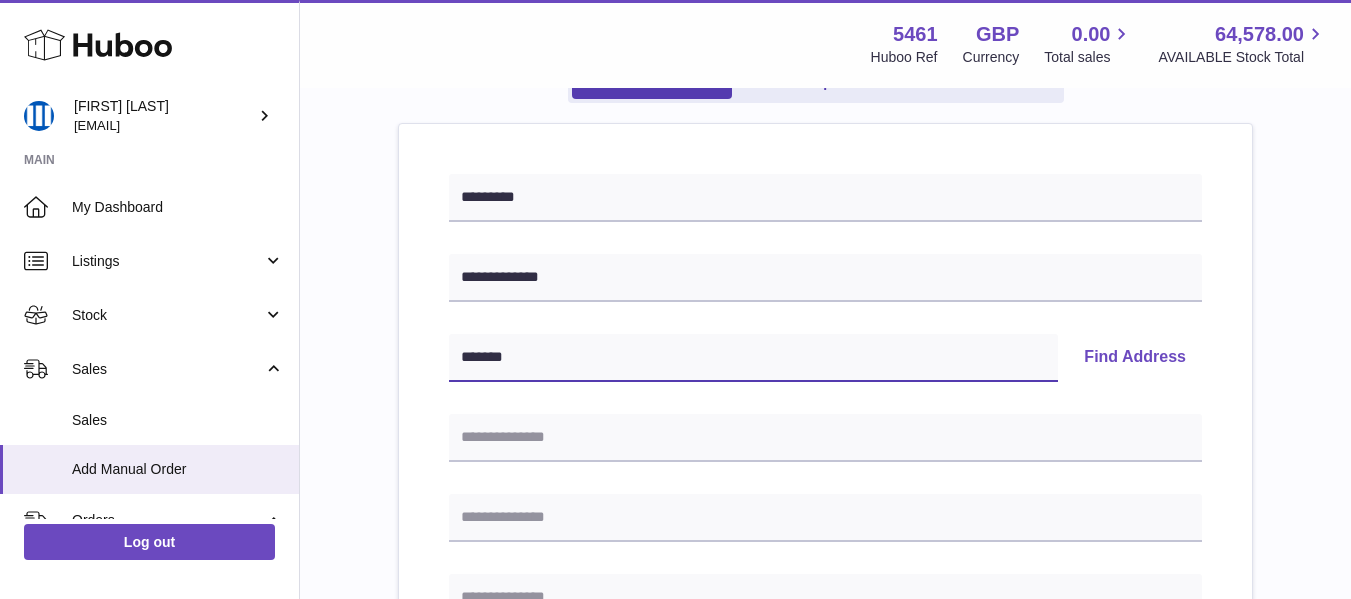 type on "*******" 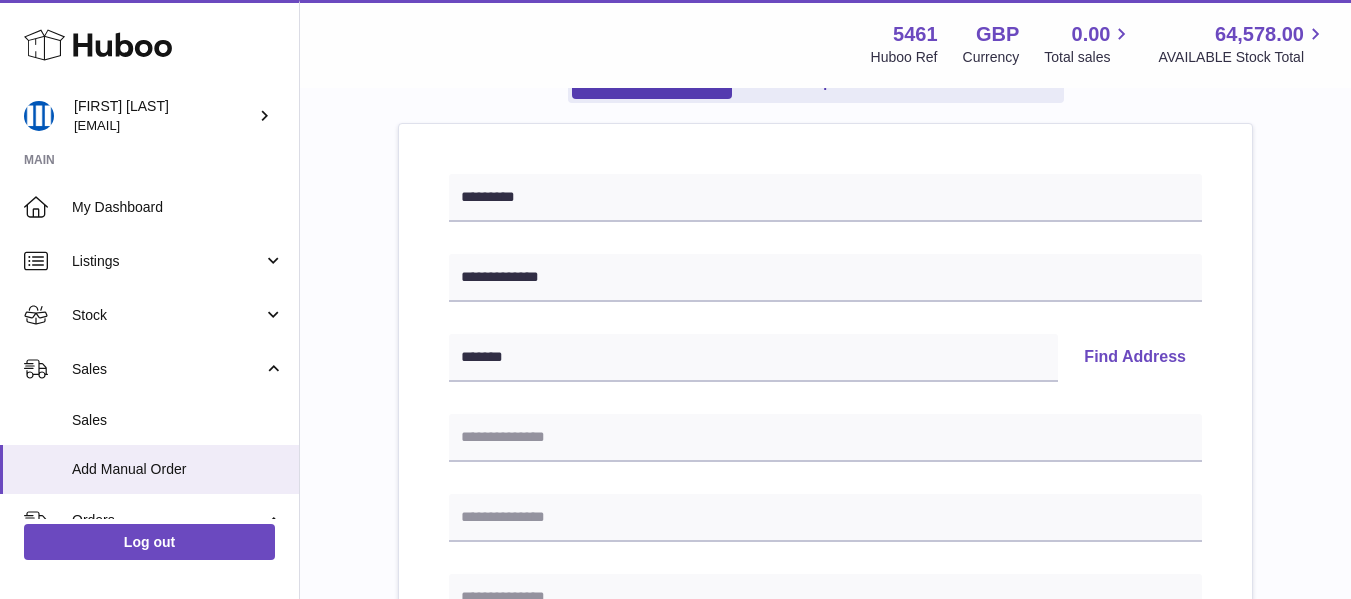 click on "Find Address" at bounding box center (1135, 358) 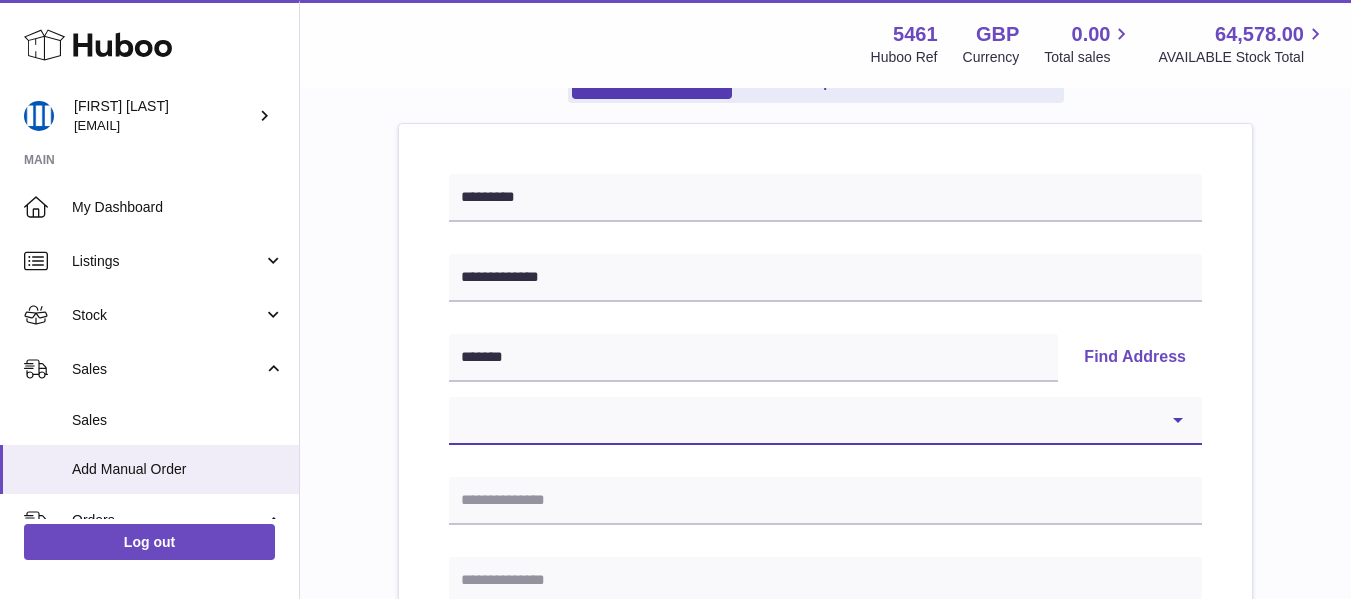 click on "**********" at bounding box center [825, 421] 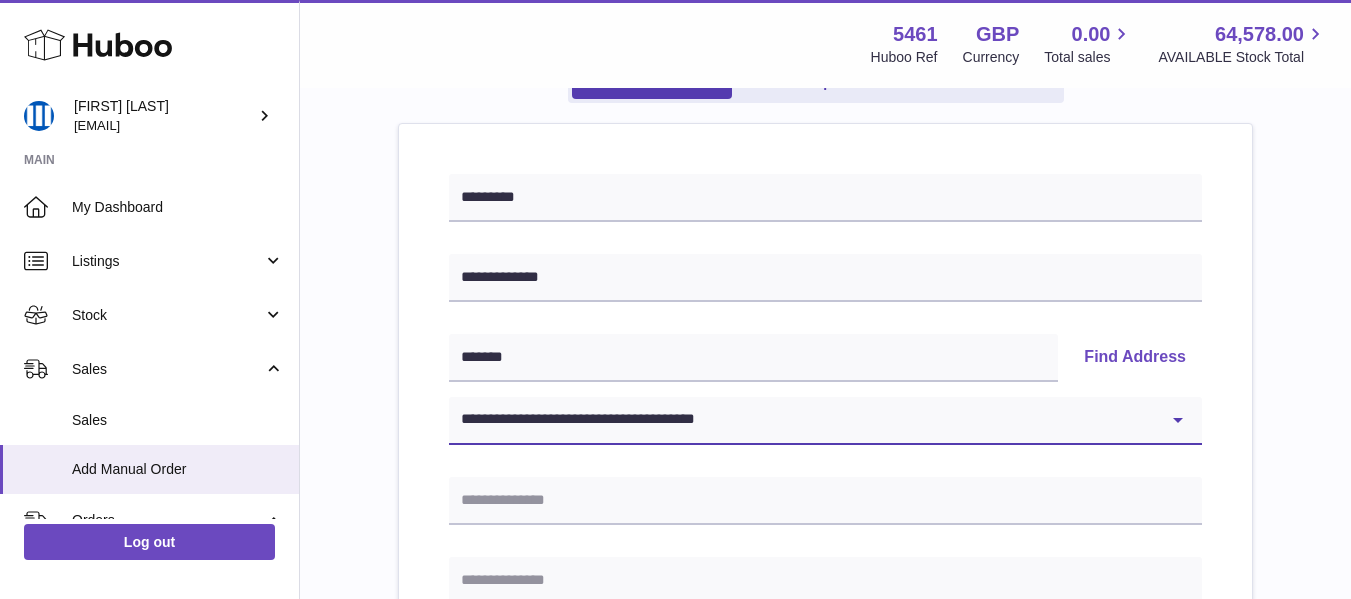 click on "**********" at bounding box center [825, 421] 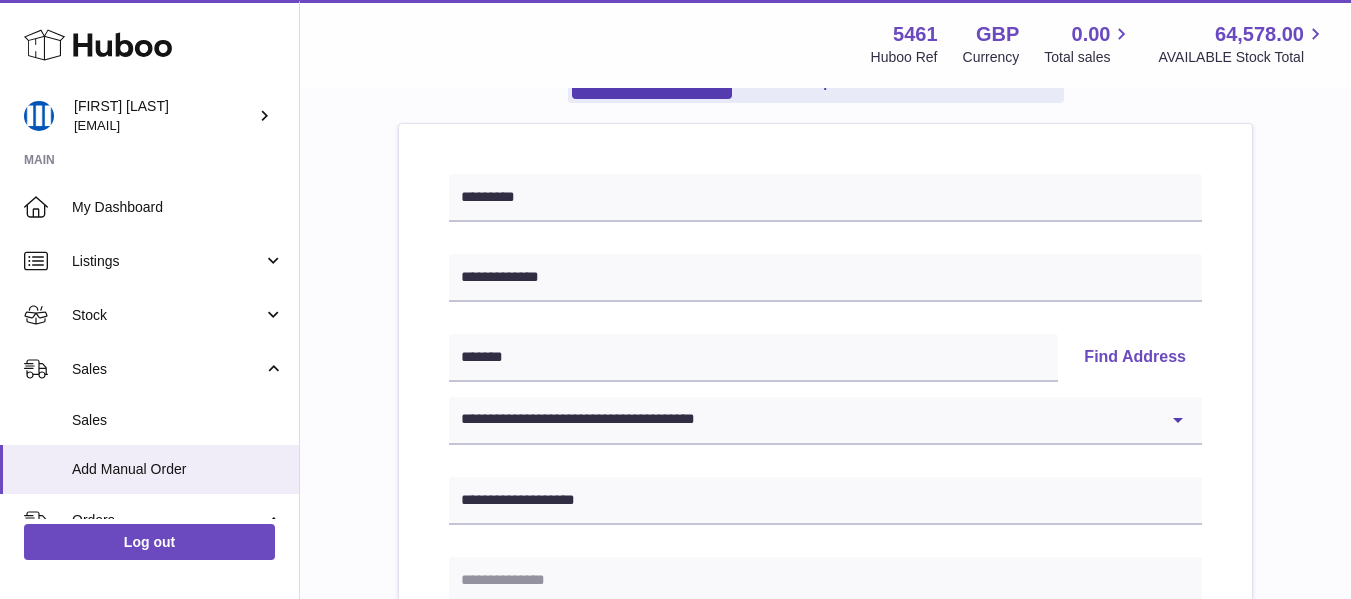 click on "**********" at bounding box center [825, 786] 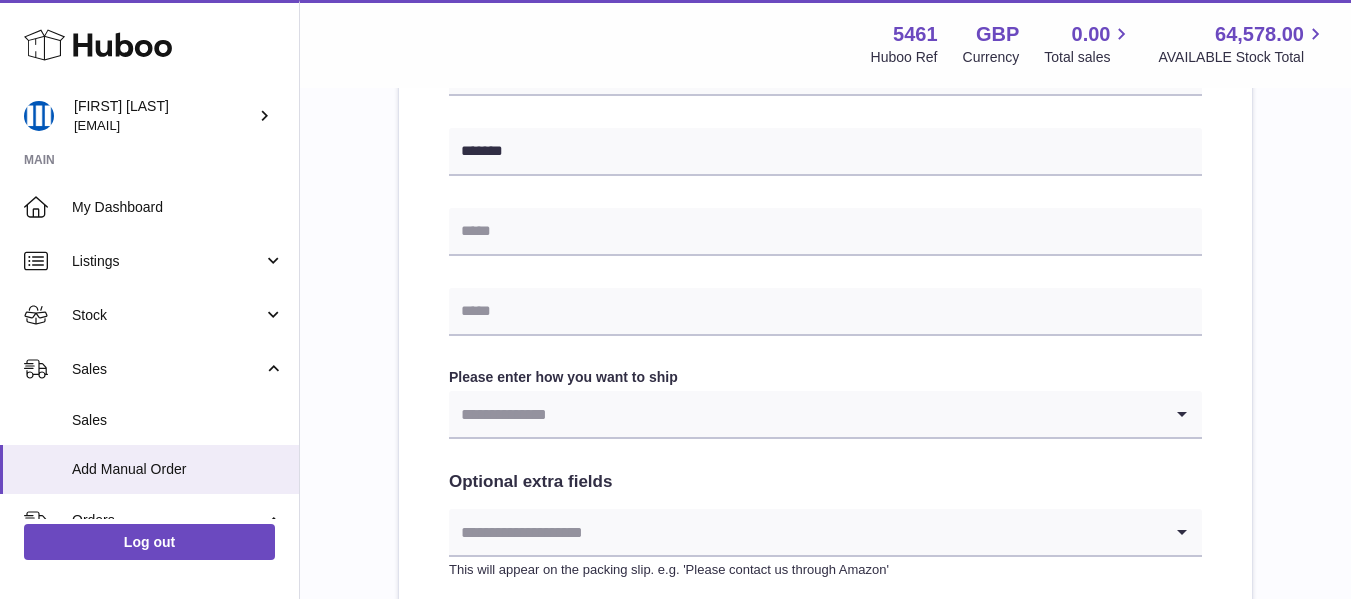 scroll, scrollTop: 874, scrollLeft: 0, axis: vertical 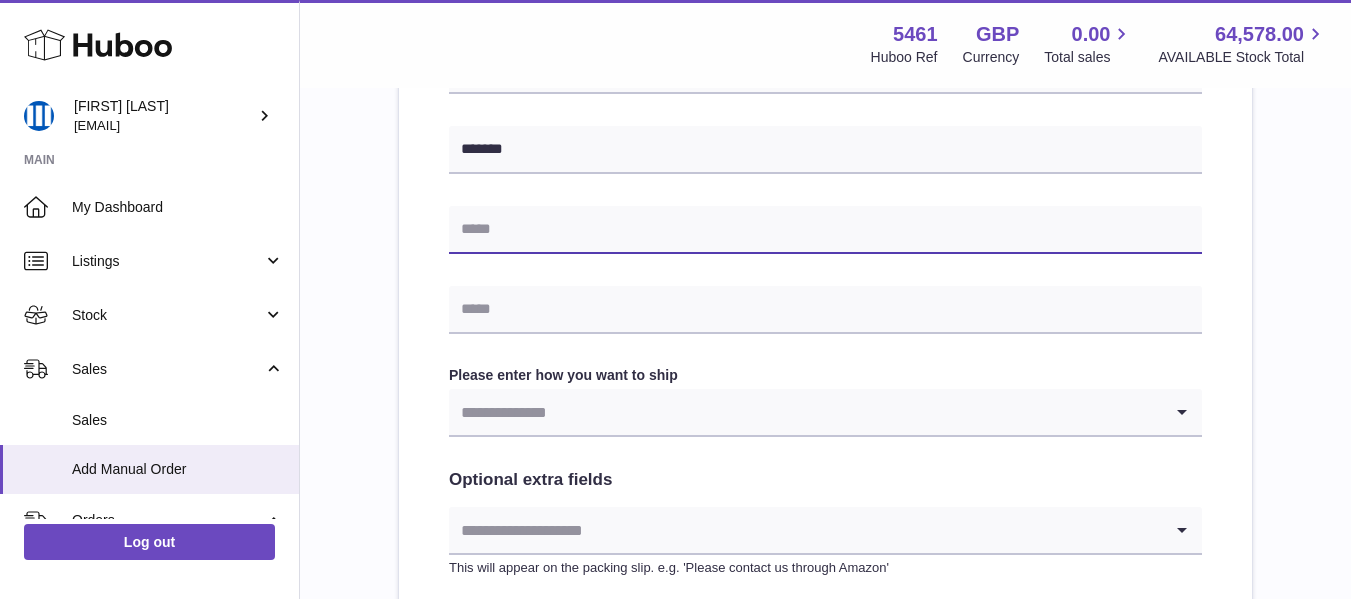 paste on "**********" 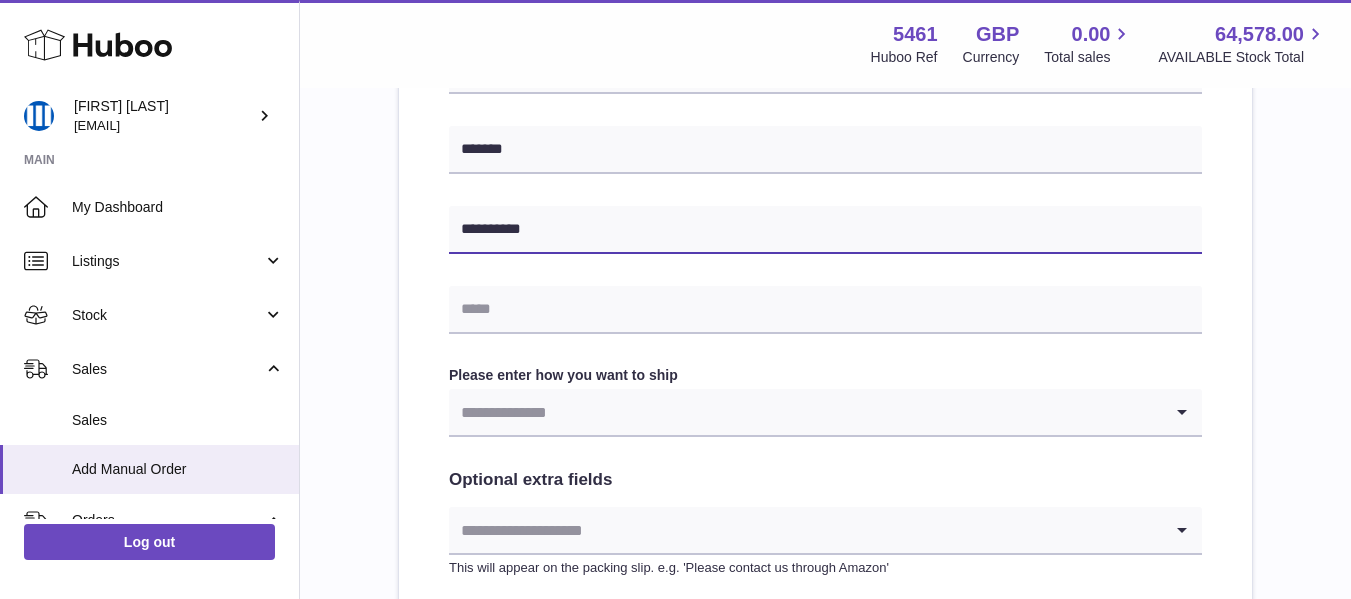 click on "**********" at bounding box center (825, 230) 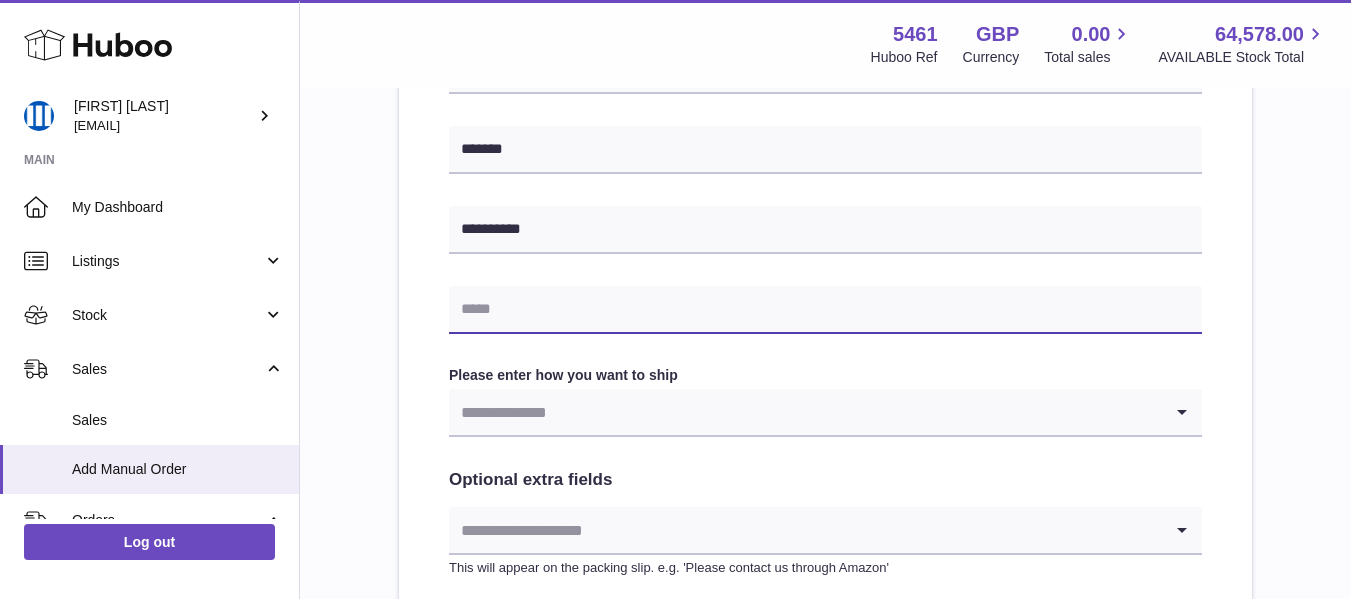 paste on "**********" 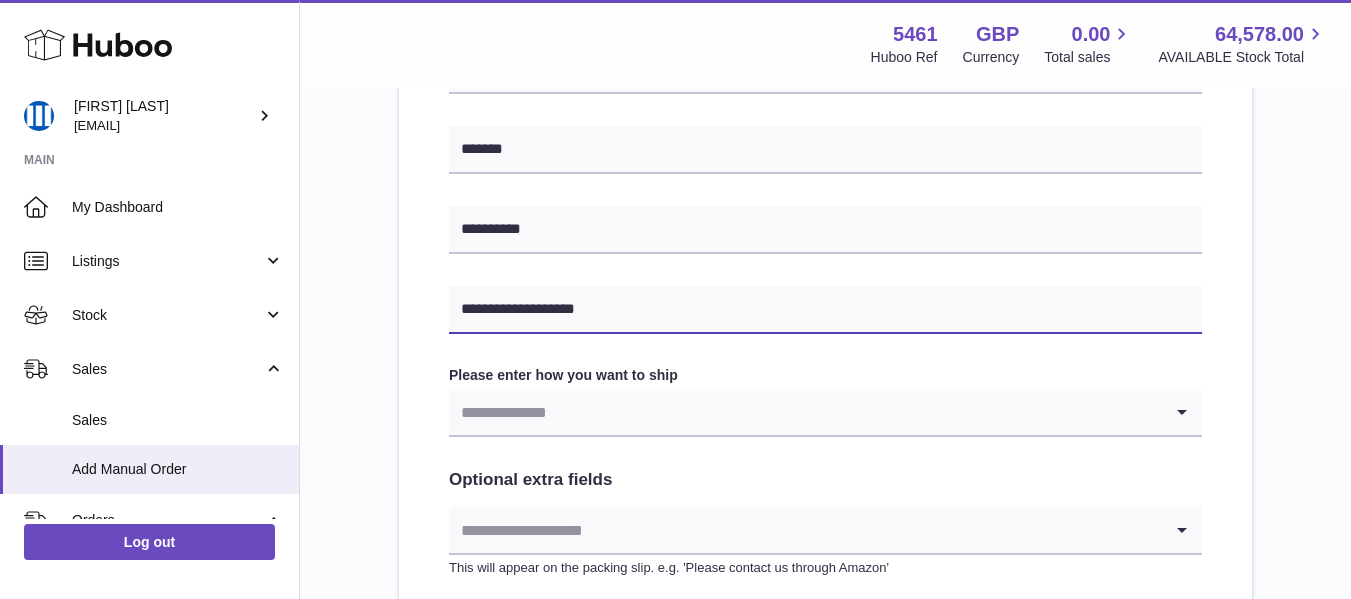 click on "**********" at bounding box center [825, 310] 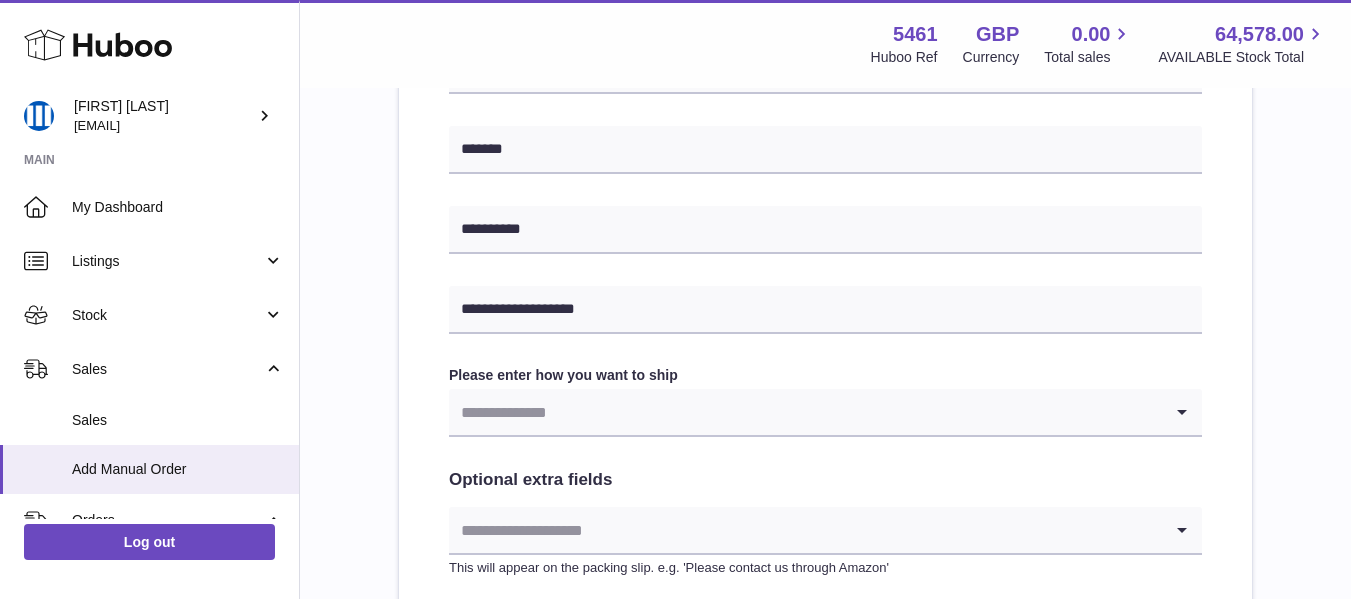 click at bounding box center (805, 412) 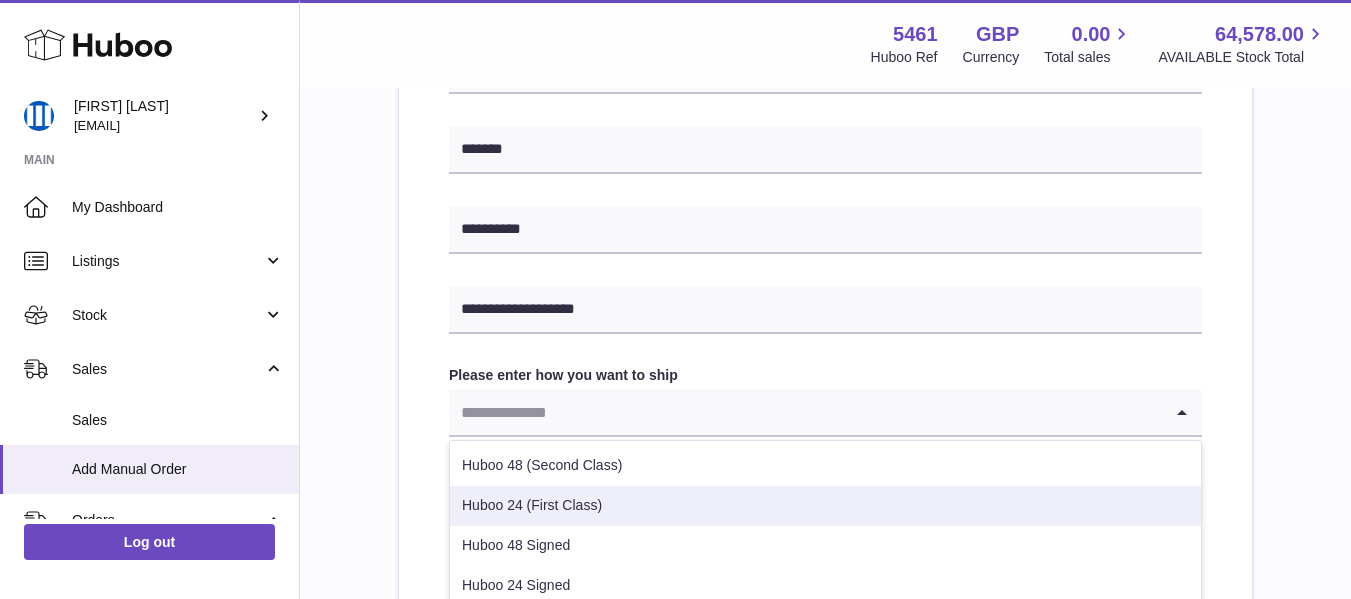 scroll, scrollTop: 62, scrollLeft: 0, axis: vertical 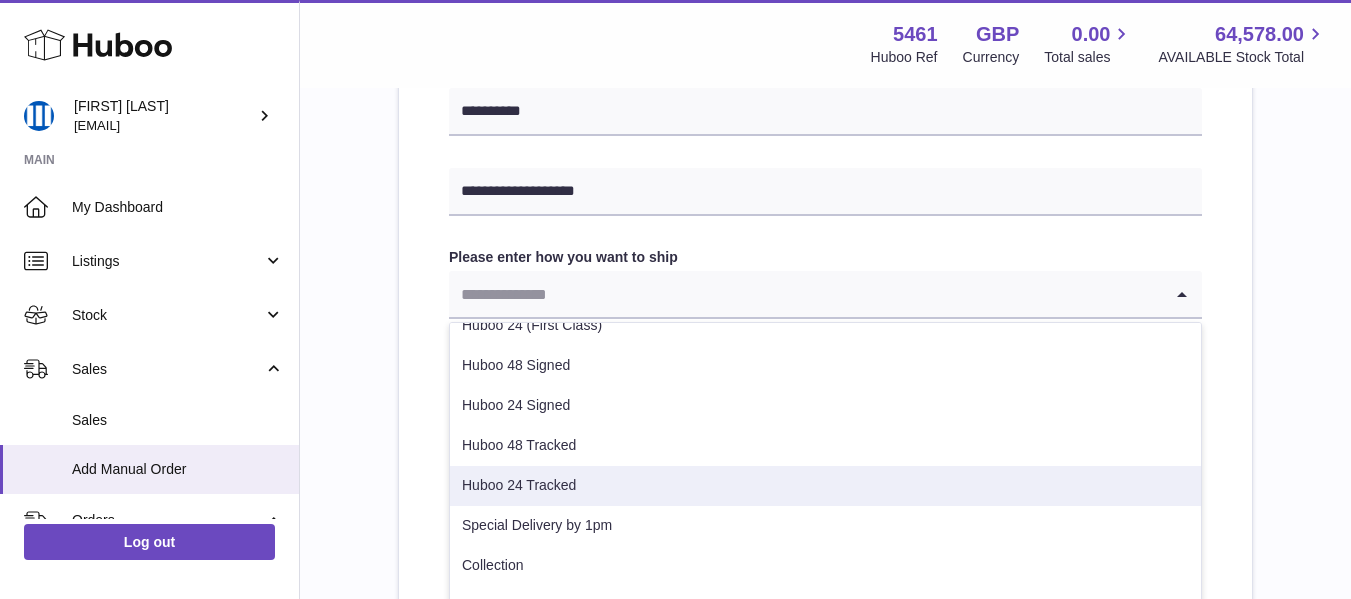 click on "Huboo 24 Tracked" at bounding box center (825, 486) 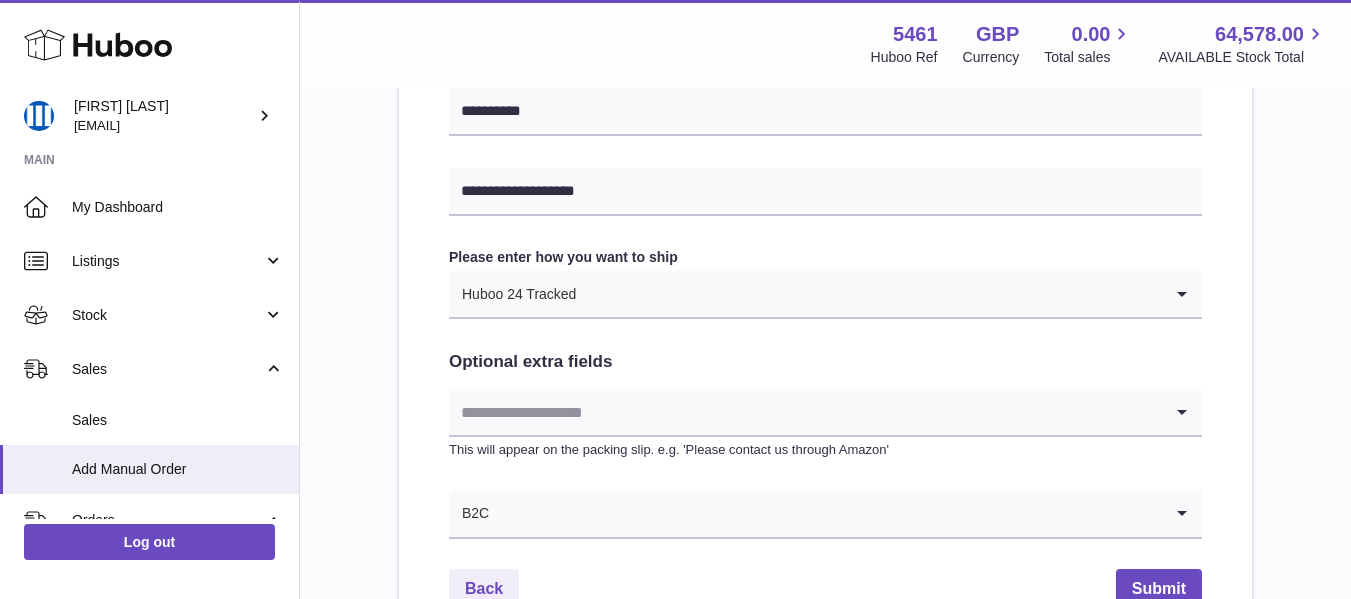 click on "**********" at bounding box center (825, -67) 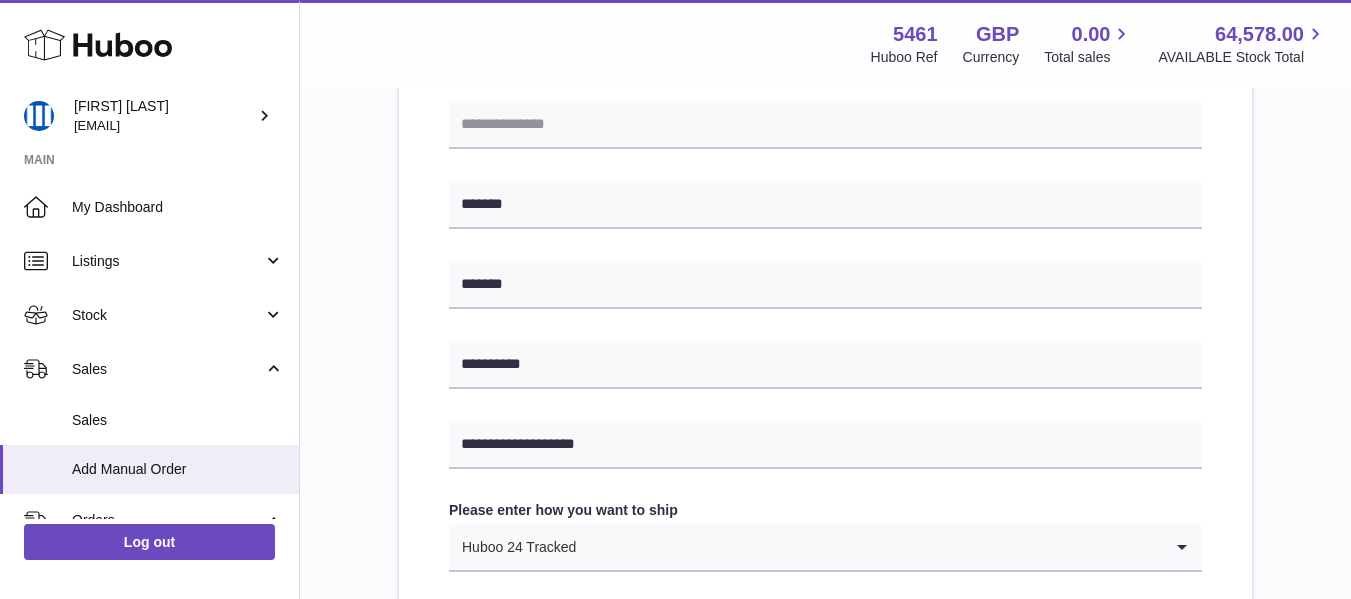 scroll, scrollTop: 1212, scrollLeft: 0, axis: vertical 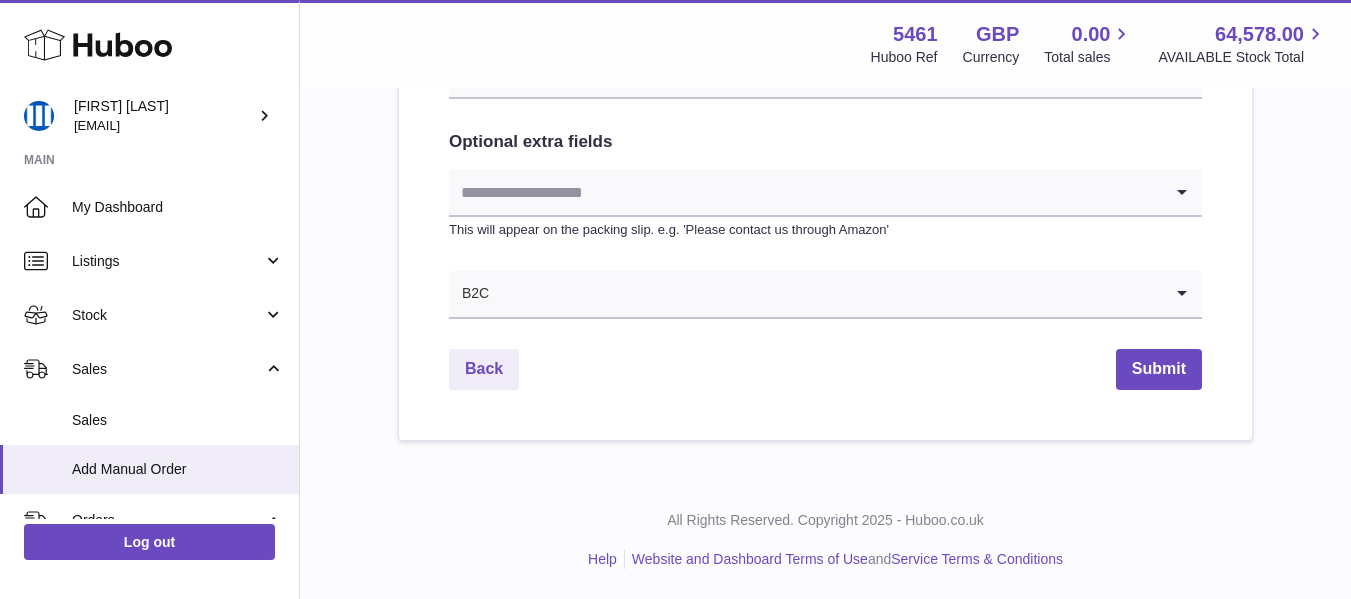 click on "**********" at bounding box center (825, -223) 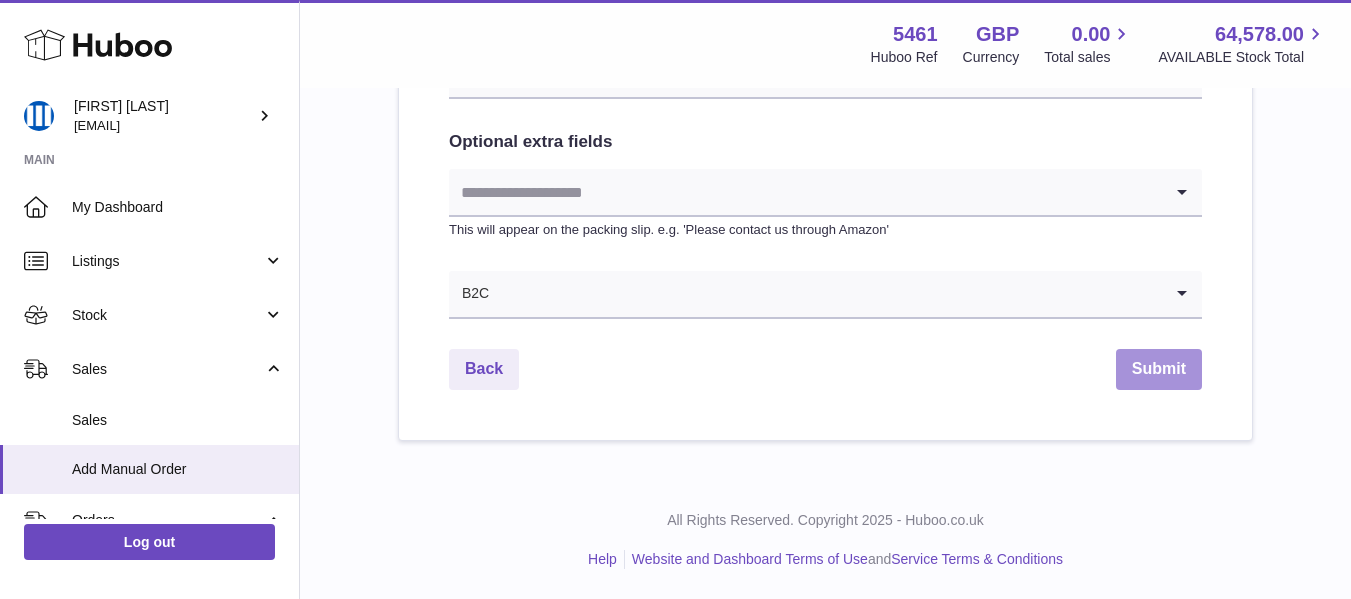 click on "Submit" at bounding box center (1159, 369) 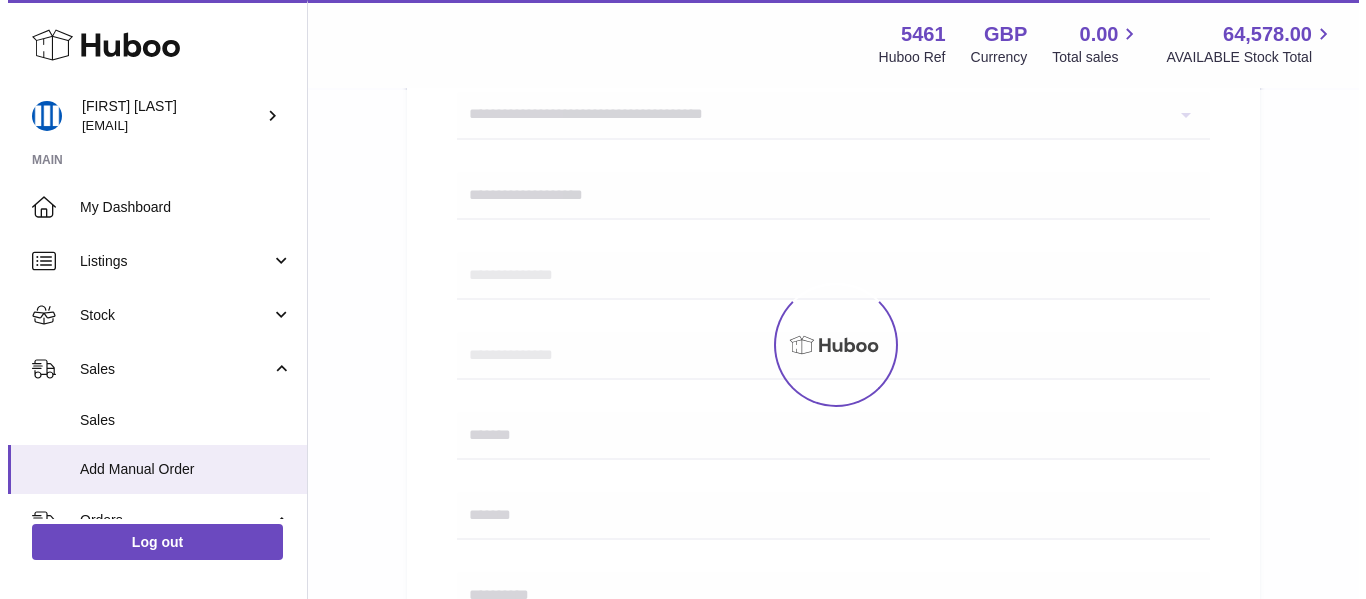 scroll, scrollTop: 0, scrollLeft: 0, axis: both 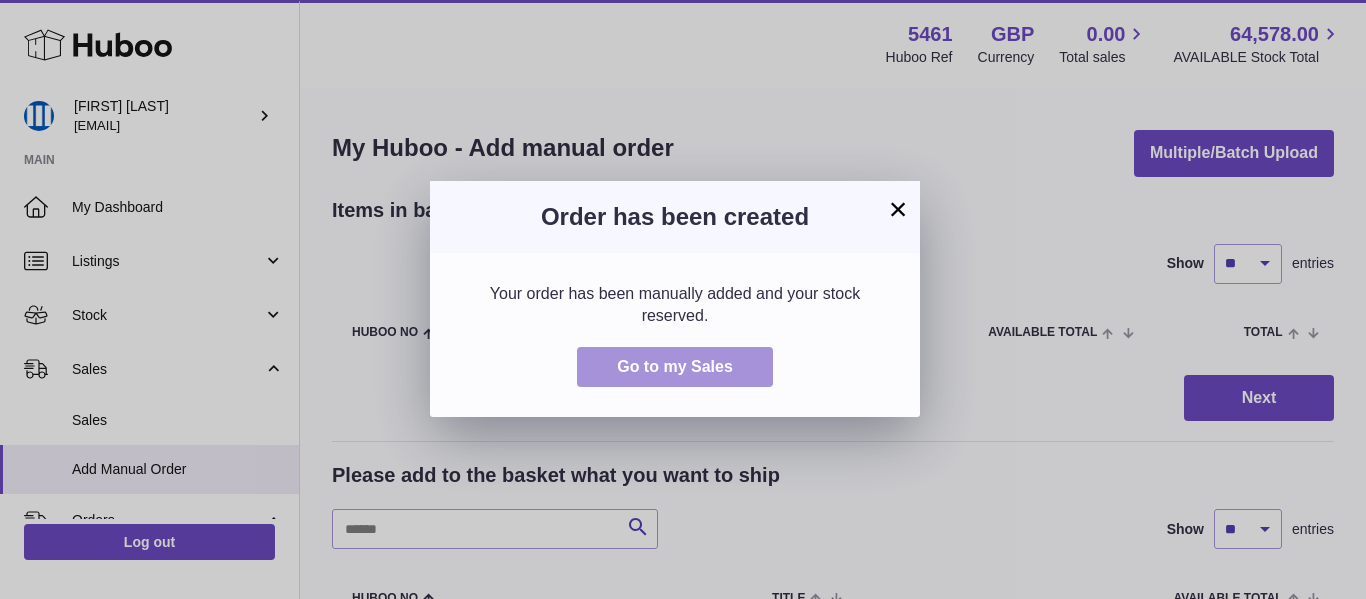 click on "Go to my Sales" at bounding box center (675, 366) 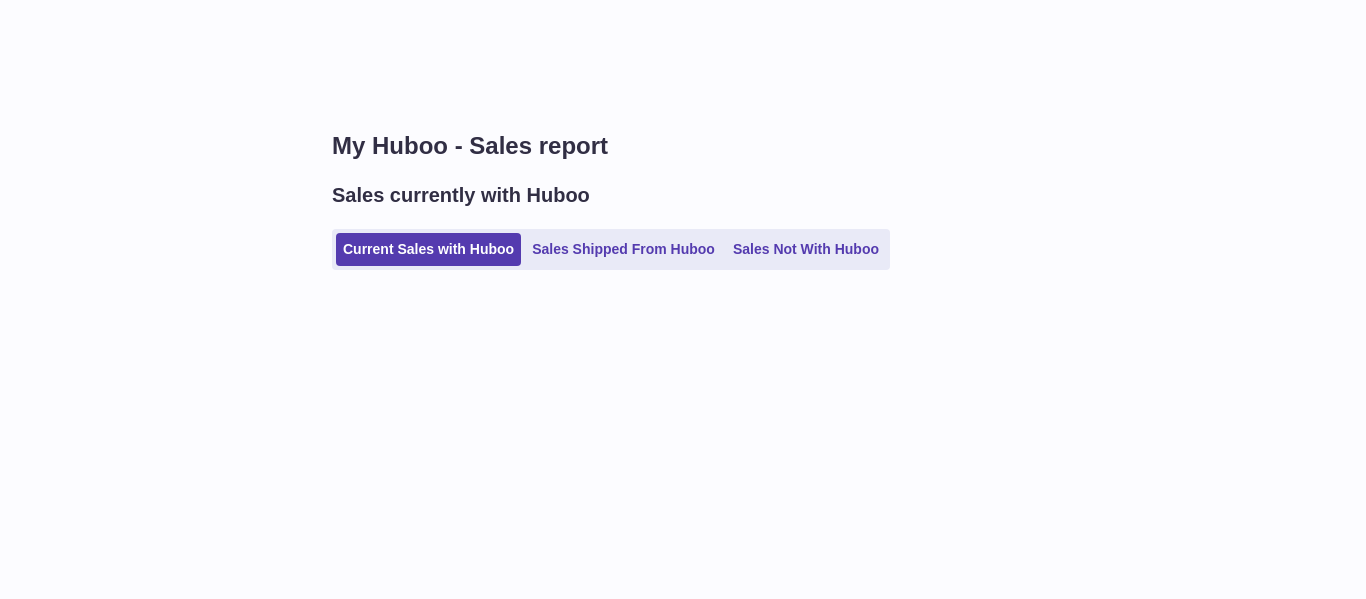 scroll, scrollTop: 0, scrollLeft: 0, axis: both 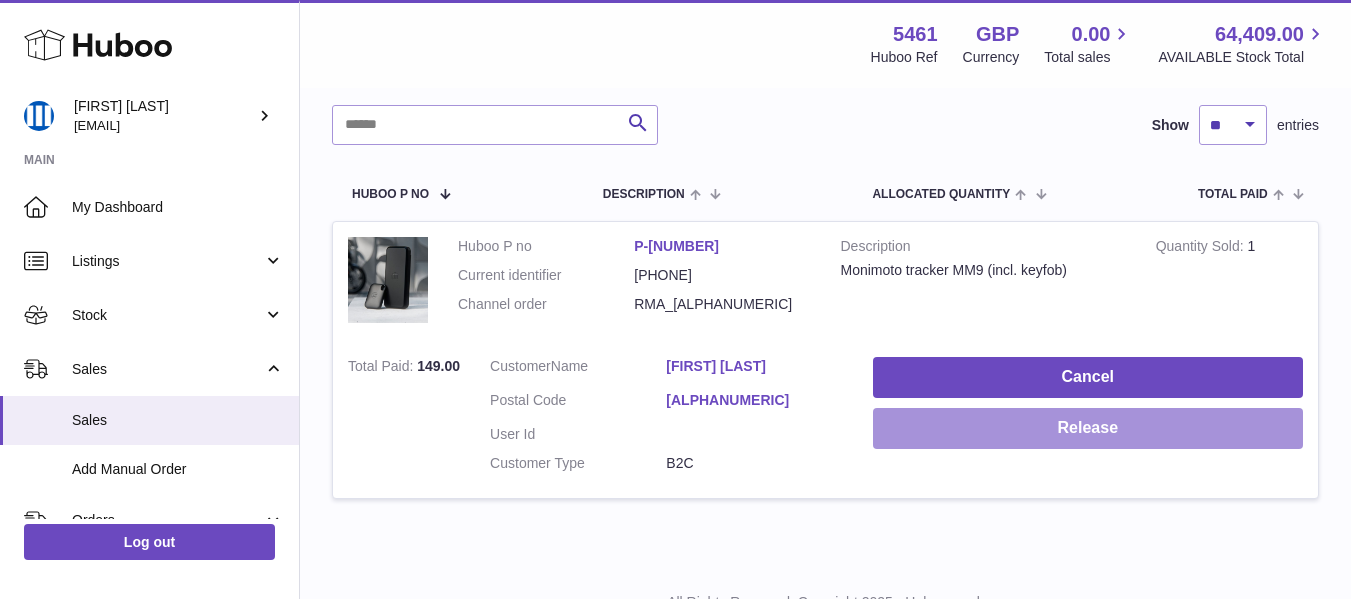 click on "Release" at bounding box center [1088, 428] 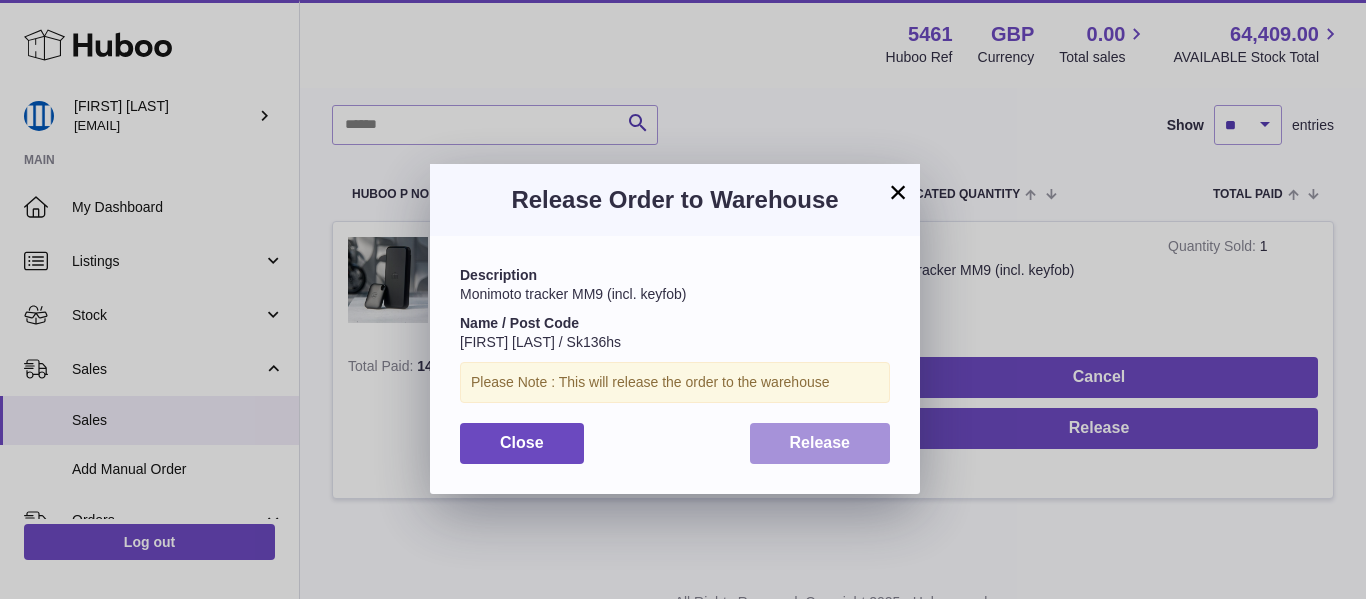 click on "Release" at bounding box center (820, 442) 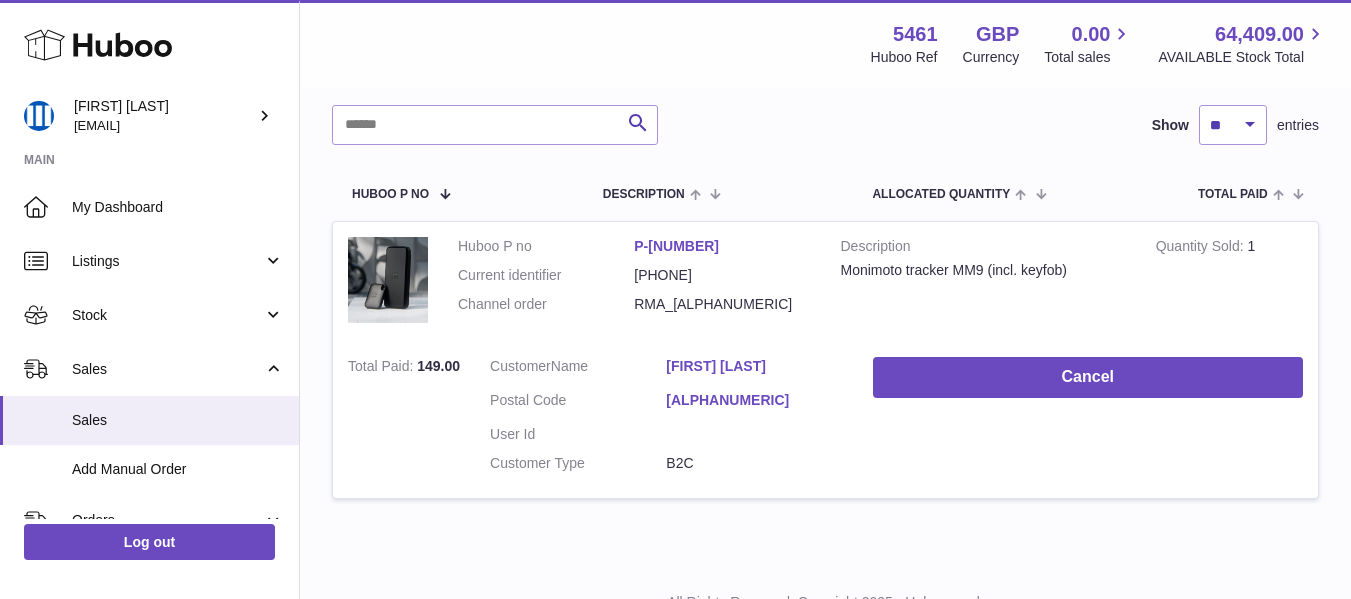 drag, startPoint x: 630, startPoint y: 308, endPoint x: 733, endPoint y: 291, distance: 104.393486 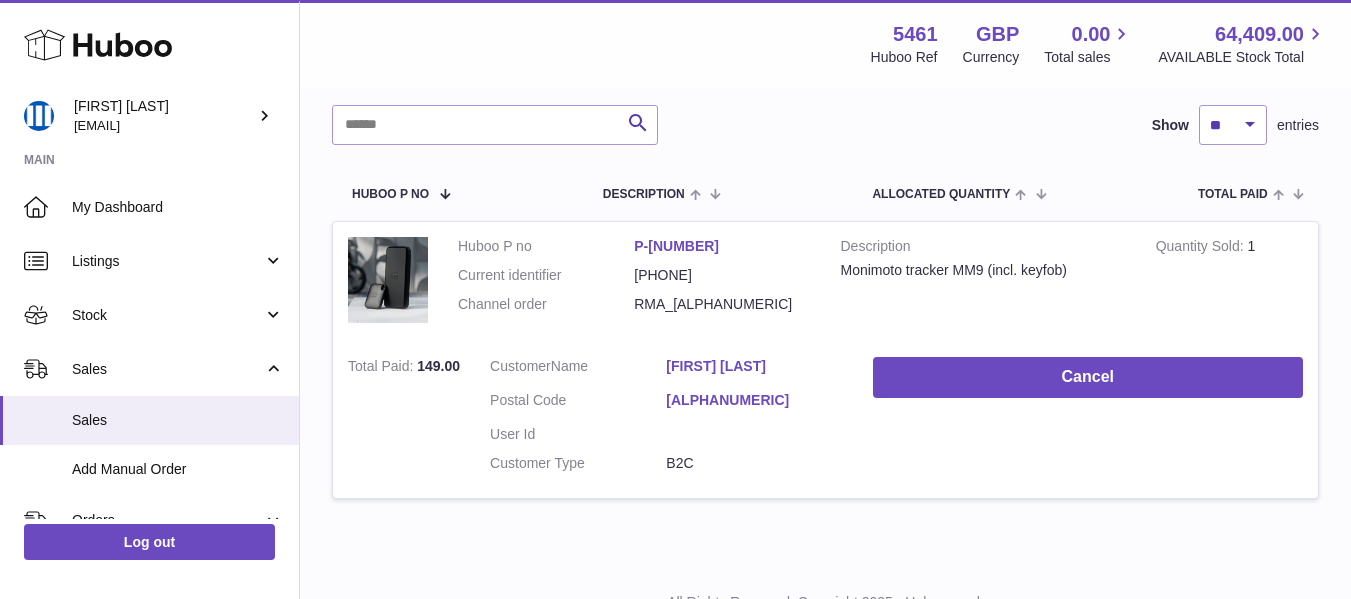 click on "Huboo P no
P-977337
Current identifier   4772056000209
Channel order
RMA_UK918" at bounding box center (634, 280) 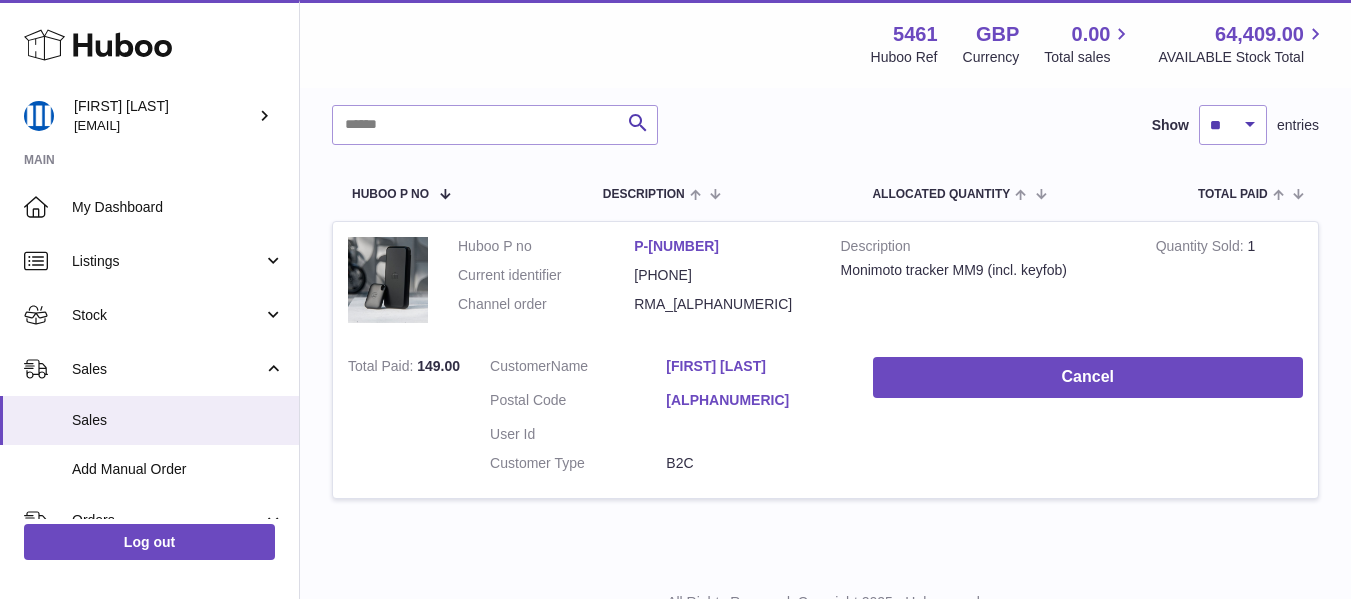 copy on "RMA_UK918" 